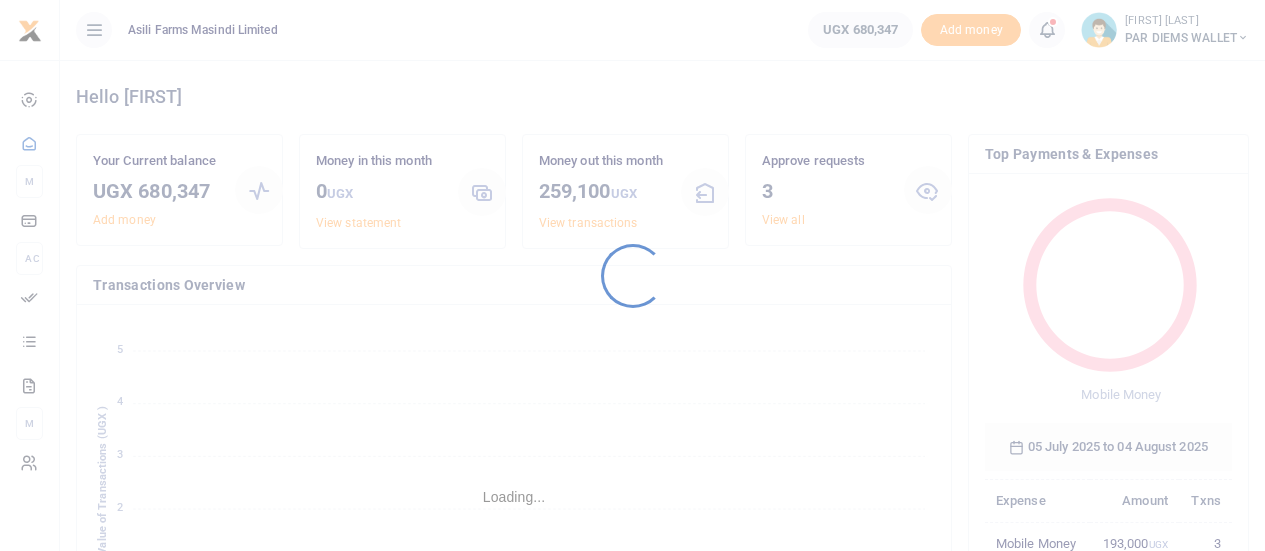 scroll, scrollTop: 0, scrollLeft: 0, axis: both 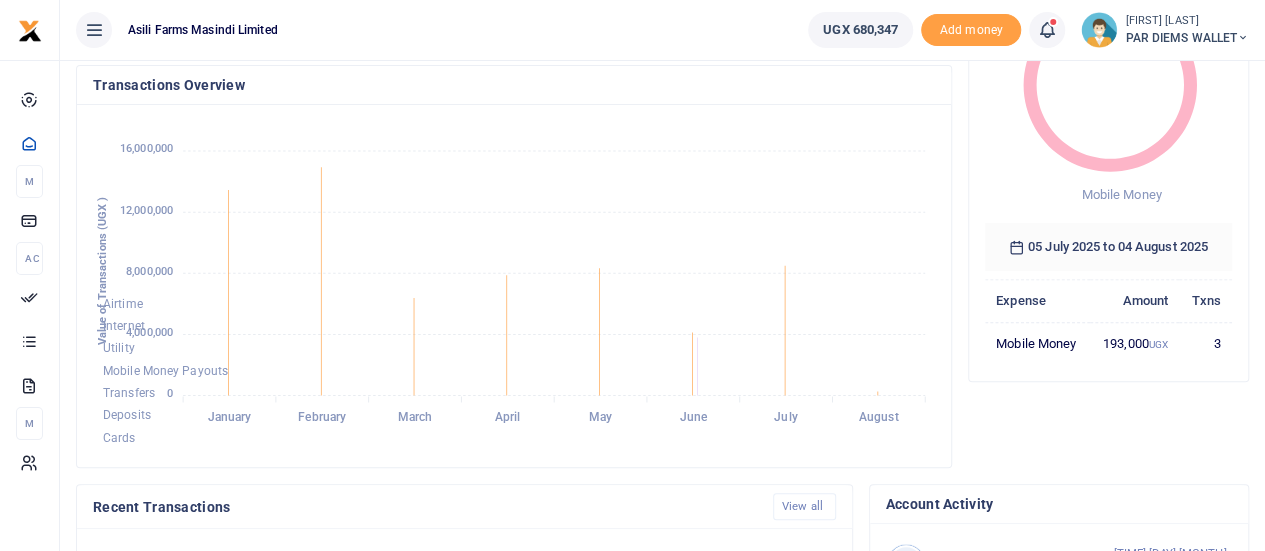 click on "PAR DIEMS WALLET" at bounding box center (1187, 38) 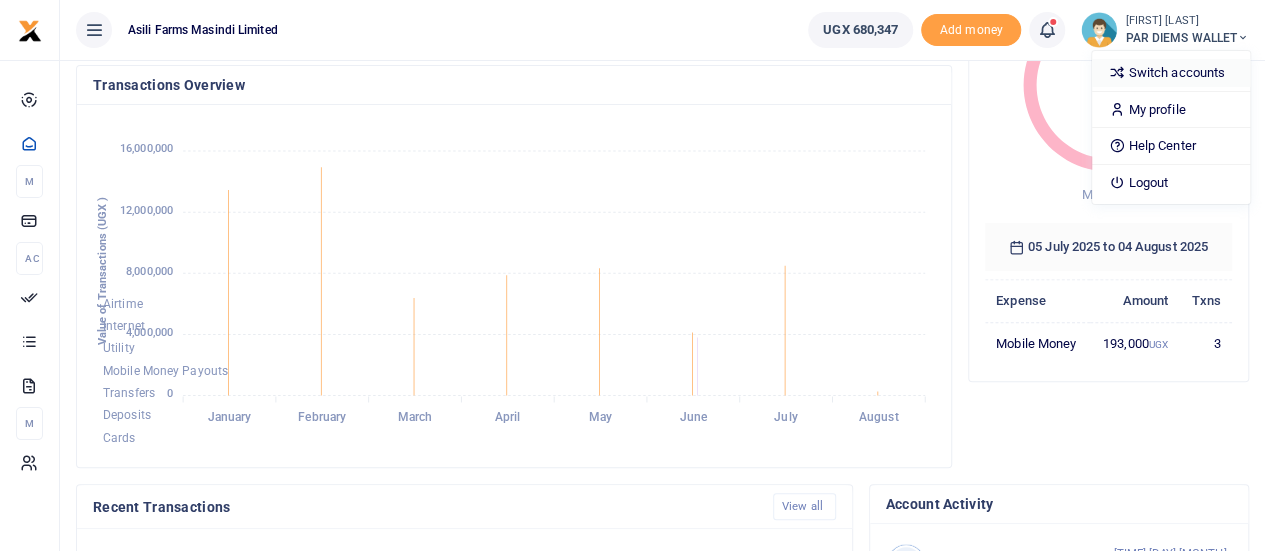 click on "Switch accounts" at bounding box center [1171, 73] 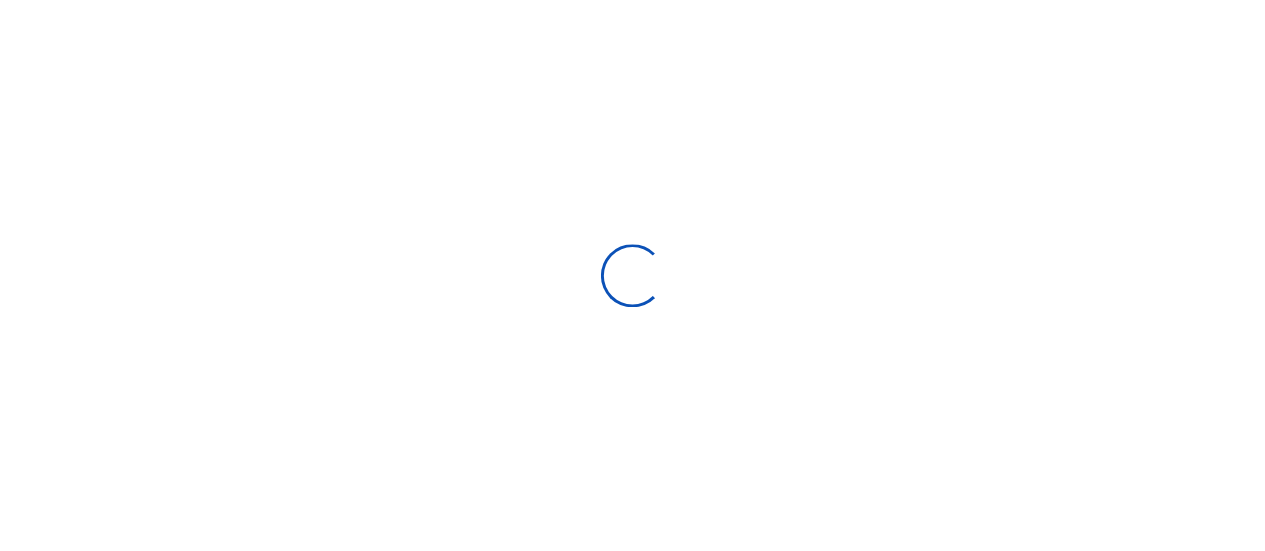 scroll, scrollTop: 0, scrollLeft: 0, axis: both 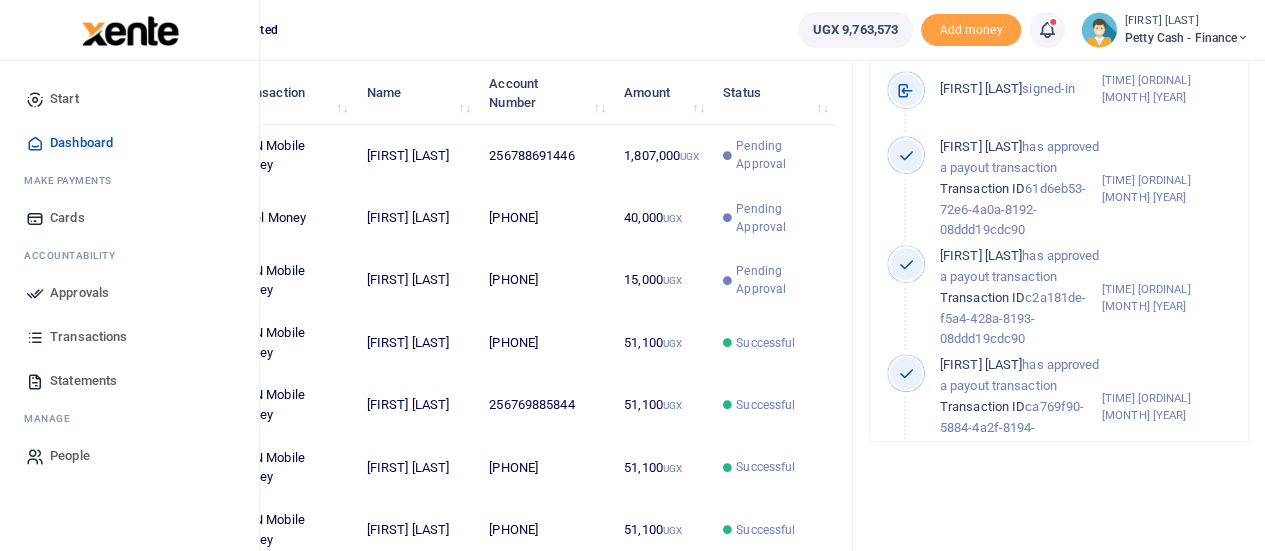 click on "Approvals" at bounding box center [79, 293] 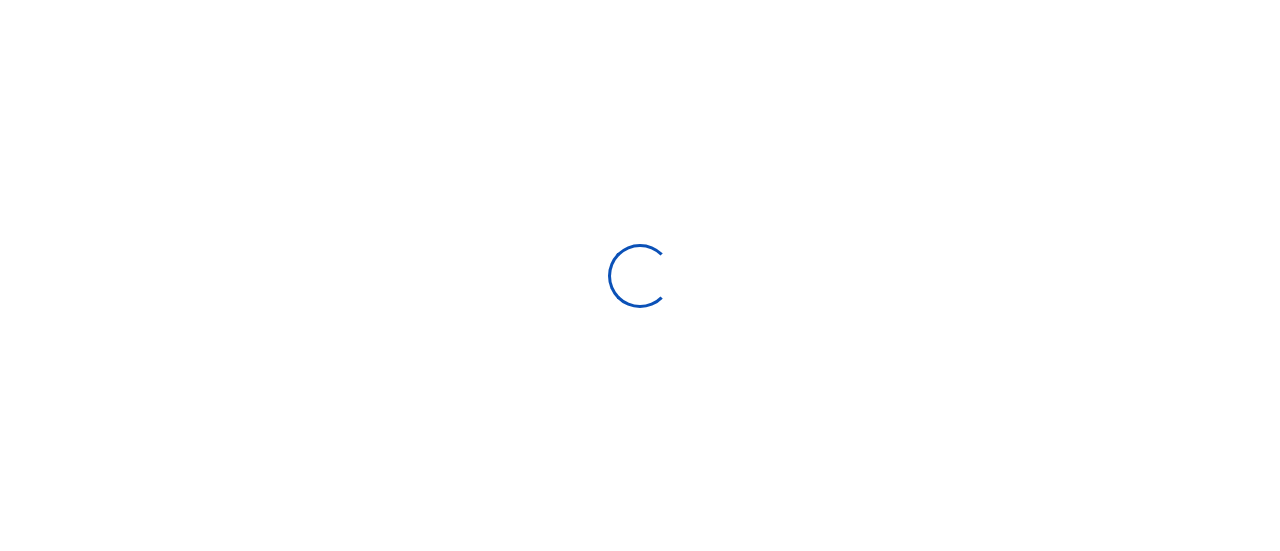 scroll, scrollTop: 0, scrollLeft: 0, axis: both 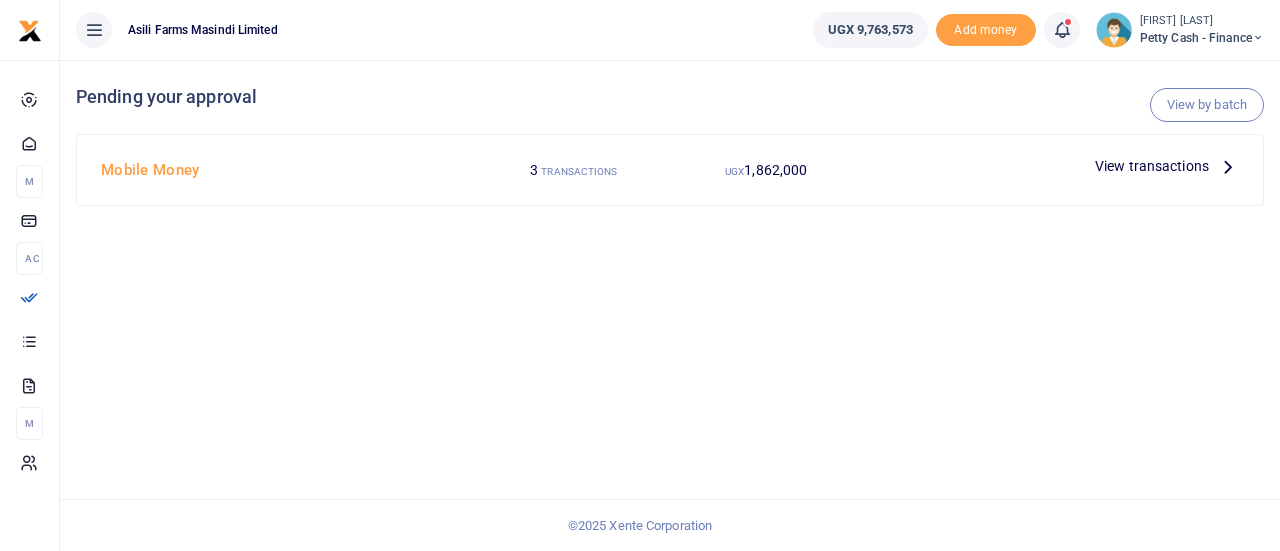 click on "View transactions" at bounding box center [1152, 166] 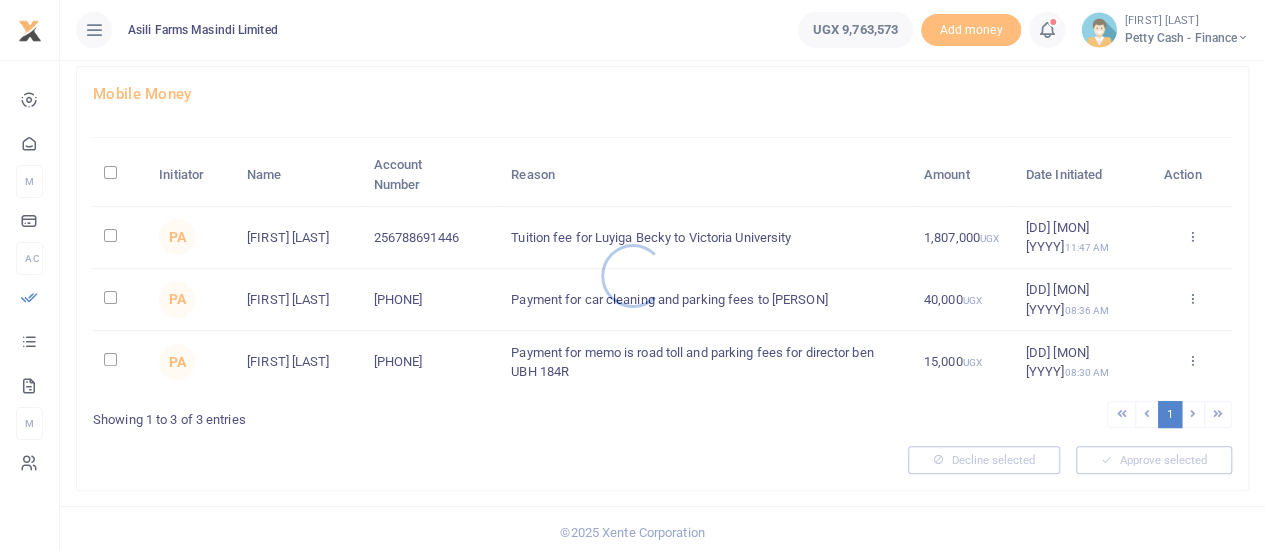 scroll, scrollTop: 113, scrollLeft: 0, axis: vertical 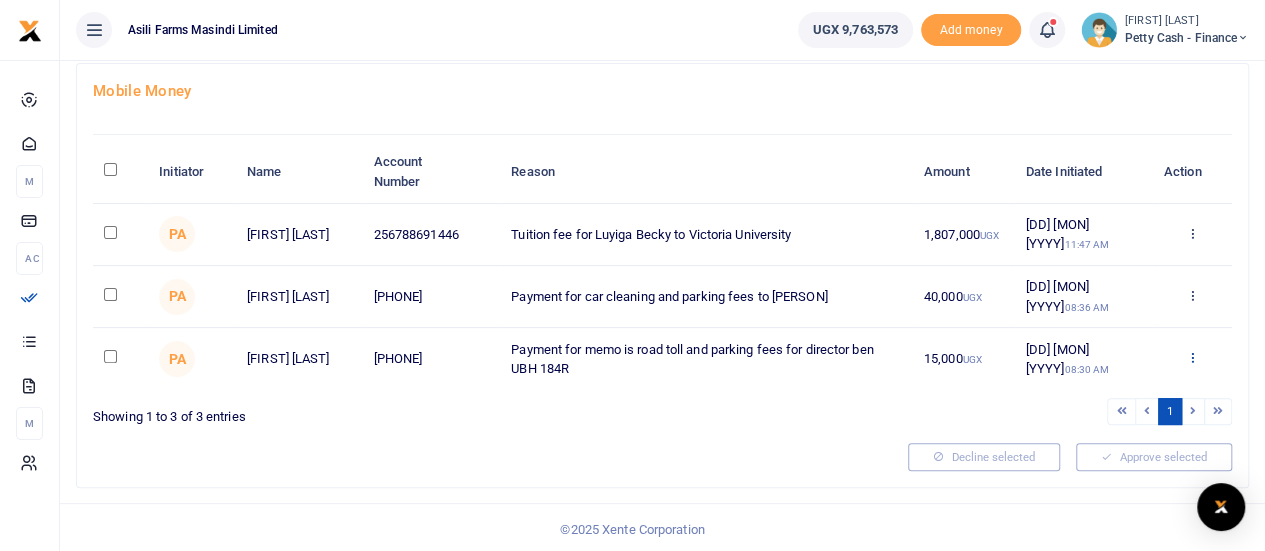 click at bounding box center (1191, 357) 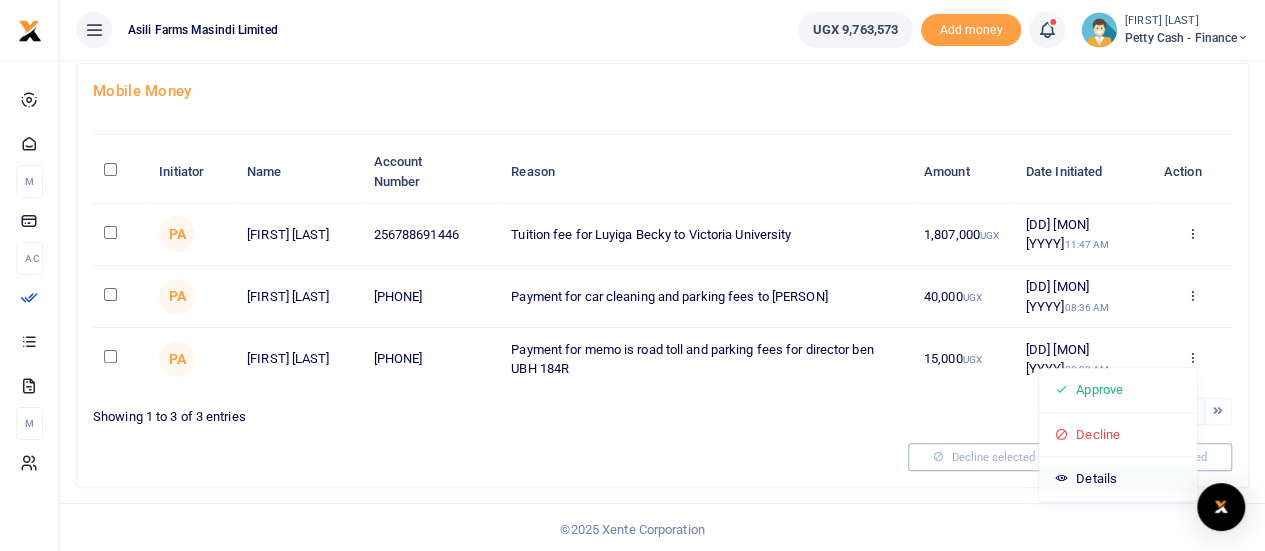 click on "Details" at bounding box center (1118, 479) 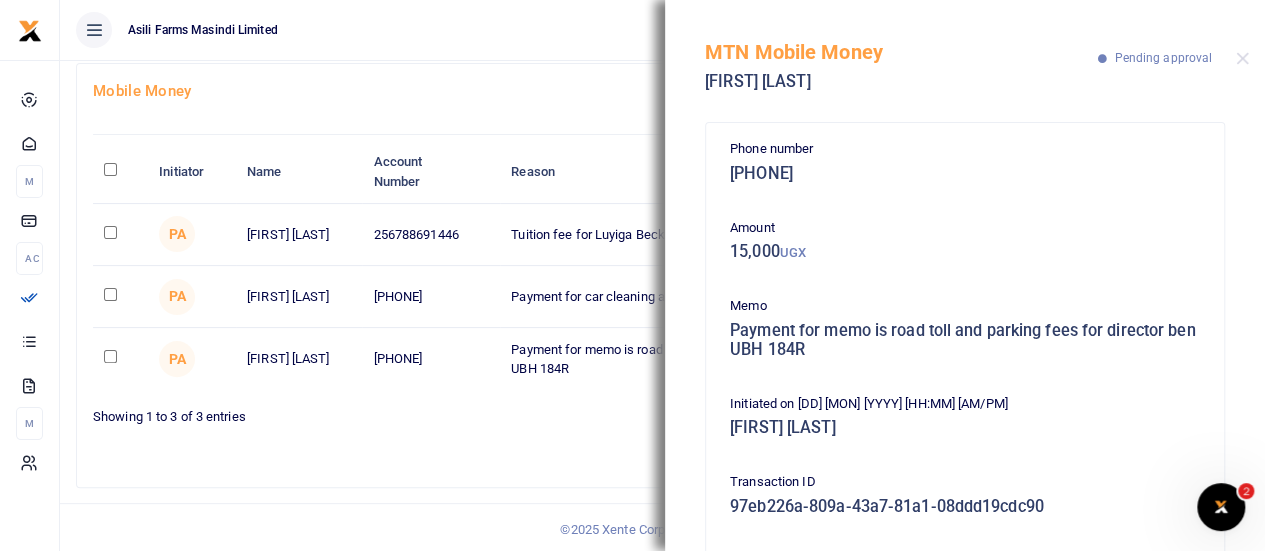scroll, scrollTop: 0, scrollLeft: 0, axis: both 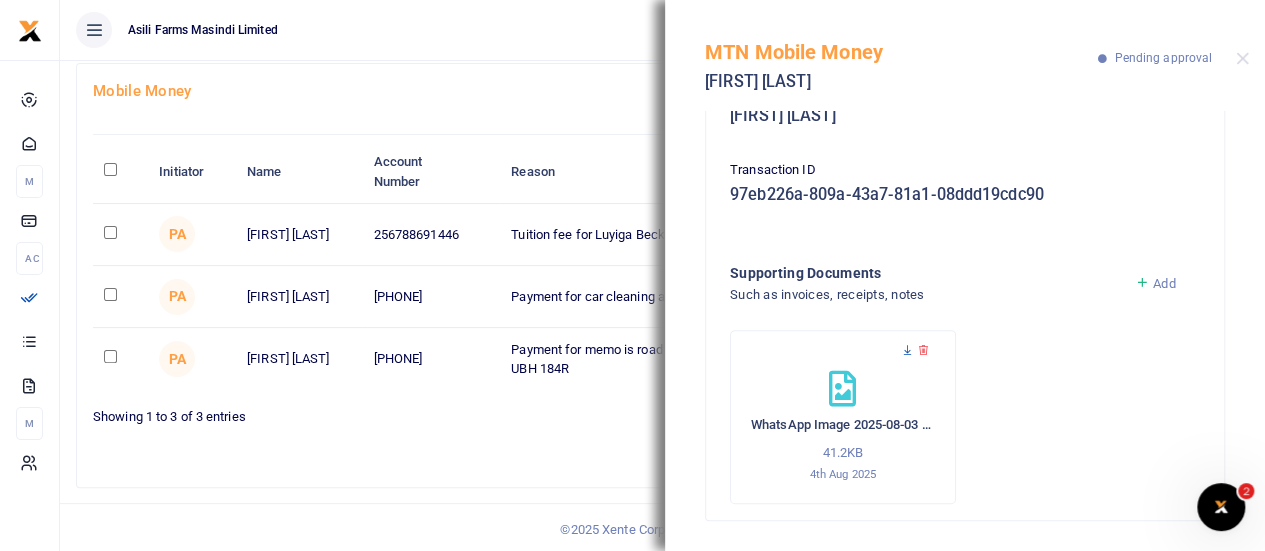 click at bounding box center (907, 350) 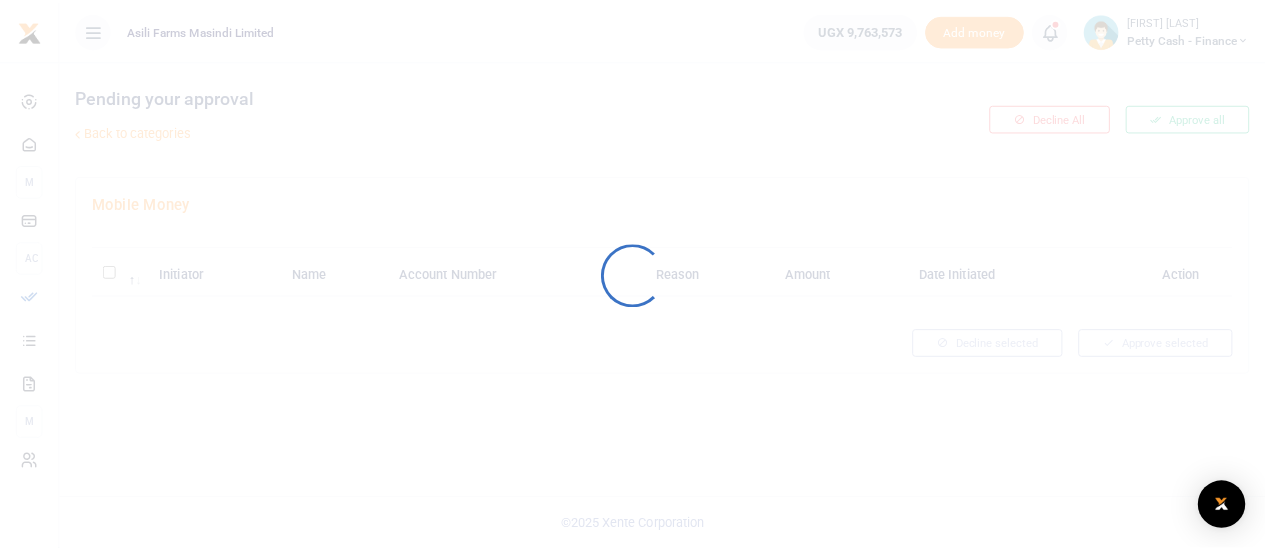 scroll, scrollTop: 0, scrollLeft: 0, axis: both 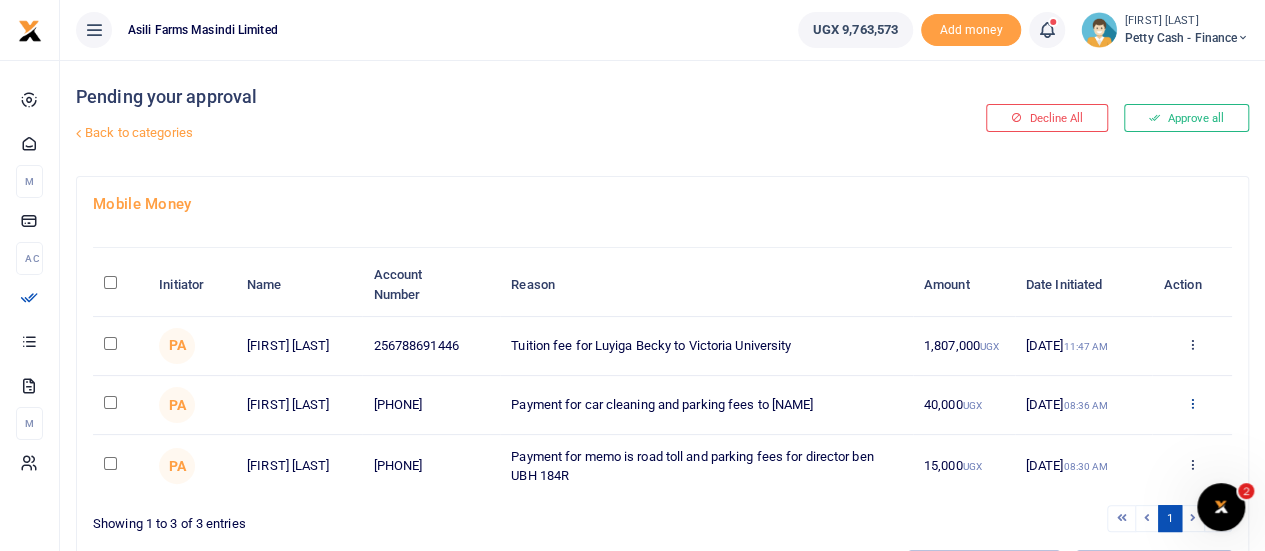 click at bounding box center [1191, 403] 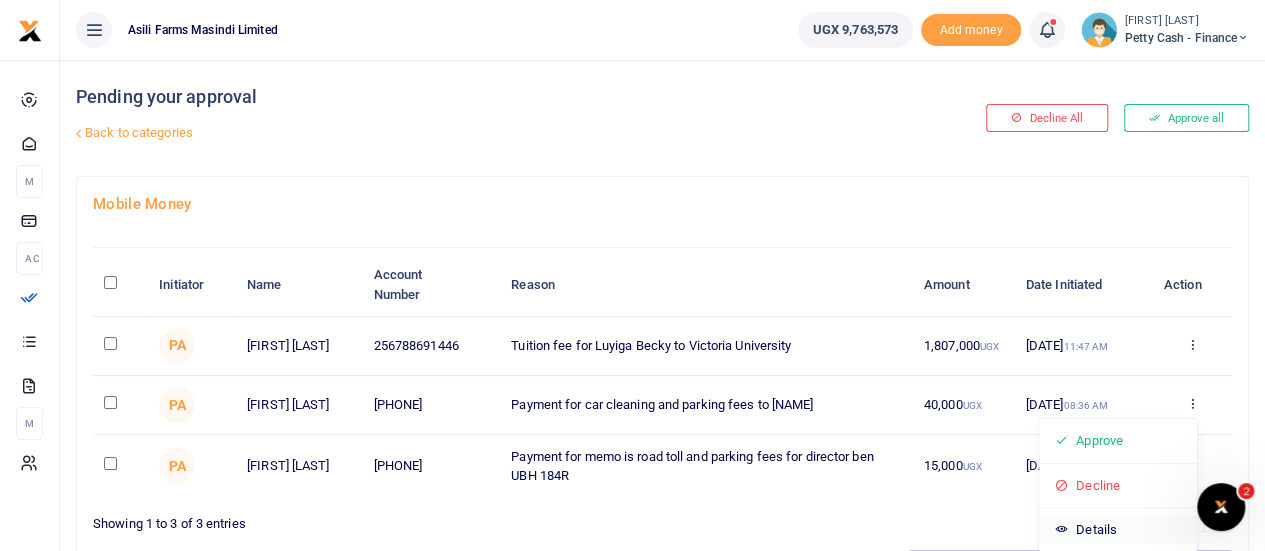 click on "Details" at bounding box center (1118, 530) 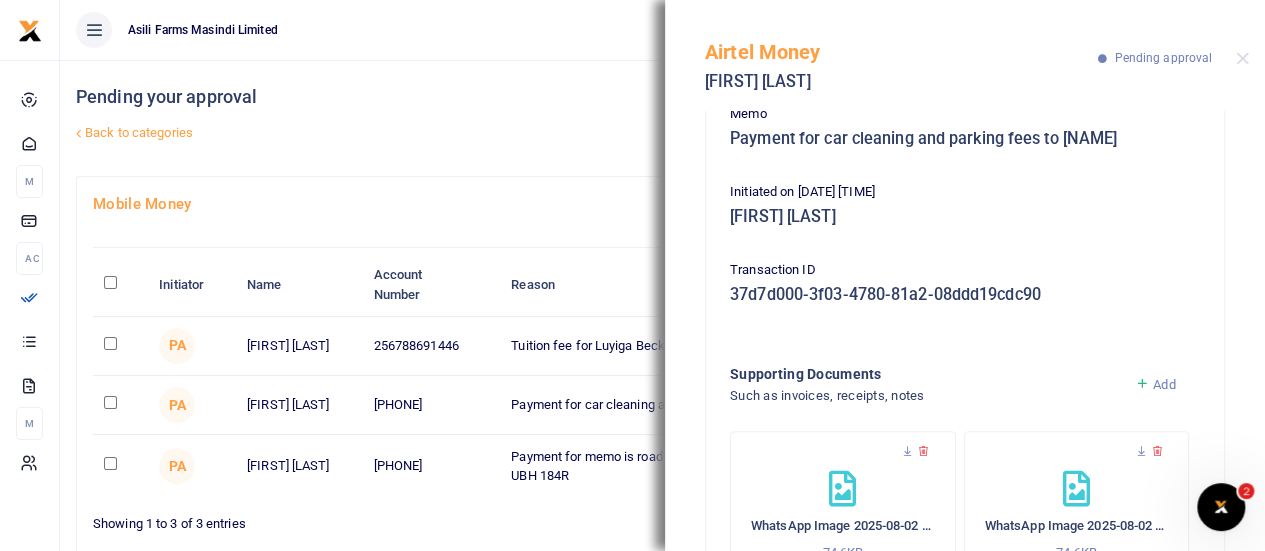 scroll, scrollTop: 481, scrollLeft: 0, axis: vertical 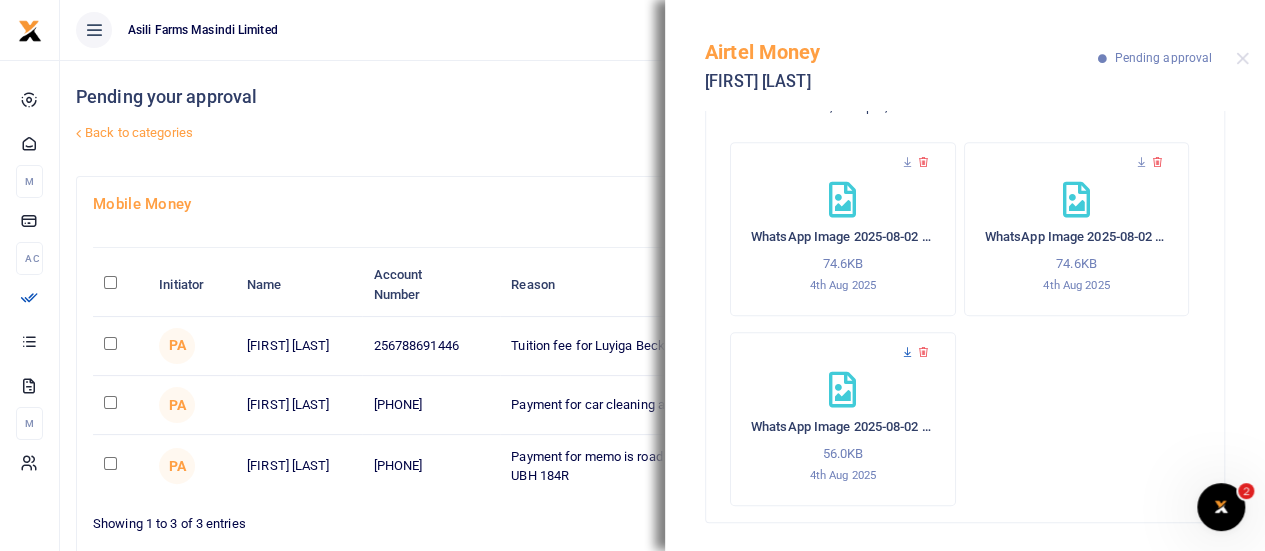 click at bounding box center (907, 352) 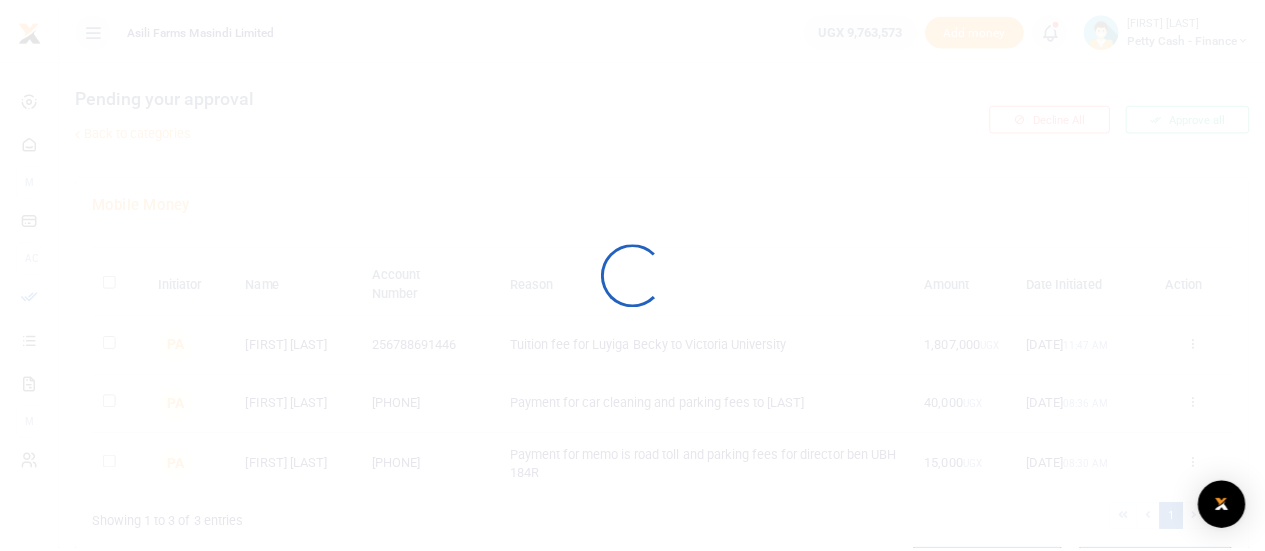 scroll, scrollTop: 0, scrollLeft: 0, axis: both 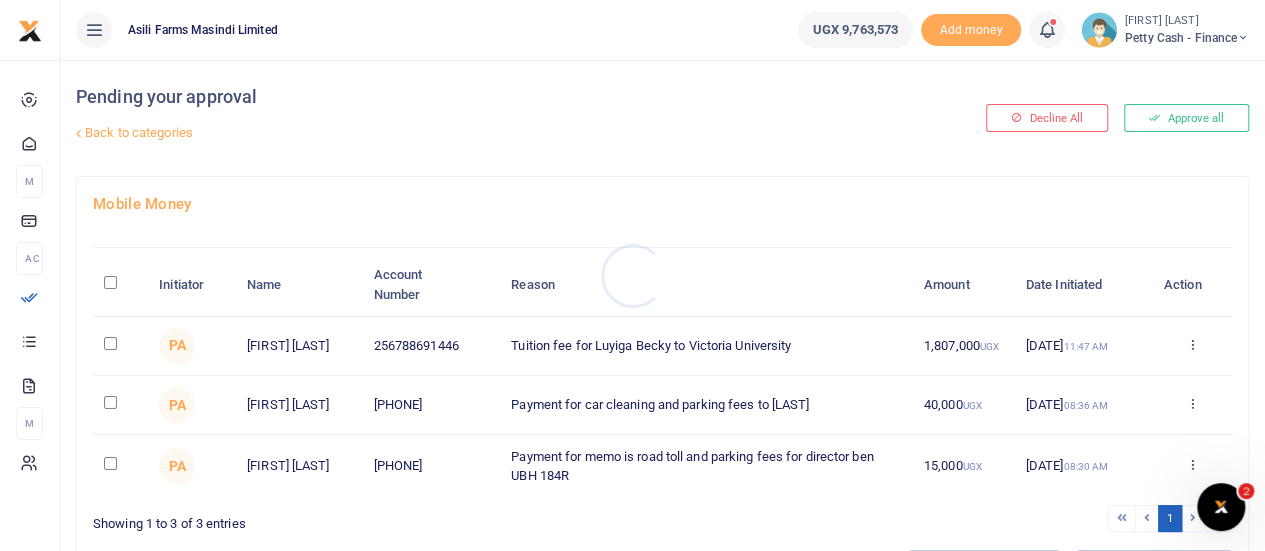 click at bounding box center (632, 275) 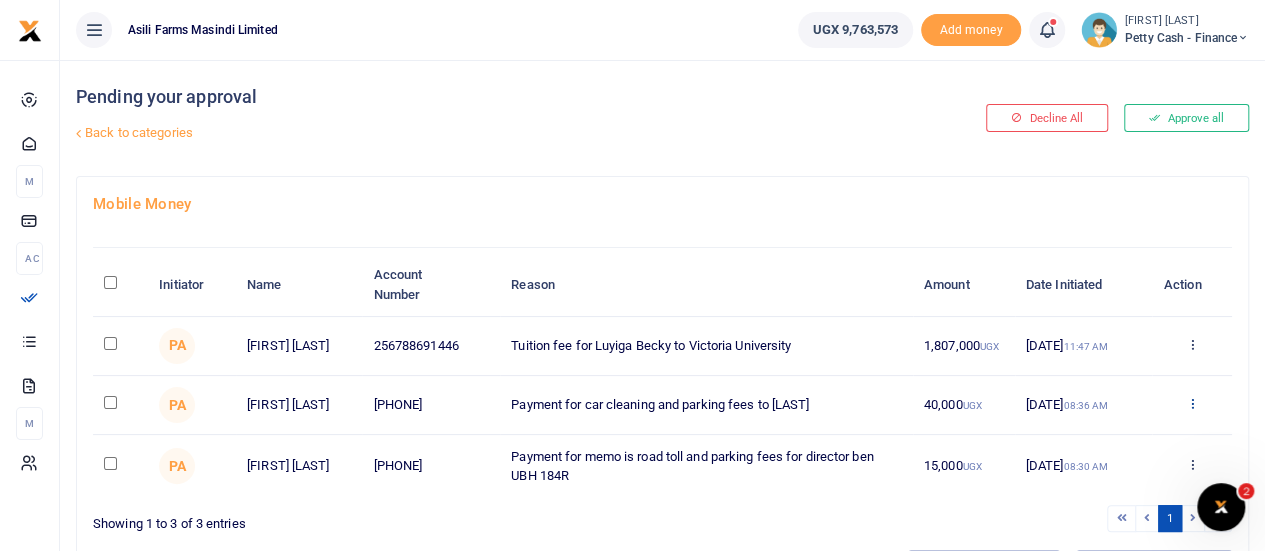 click at bounding box center (1191, 403) 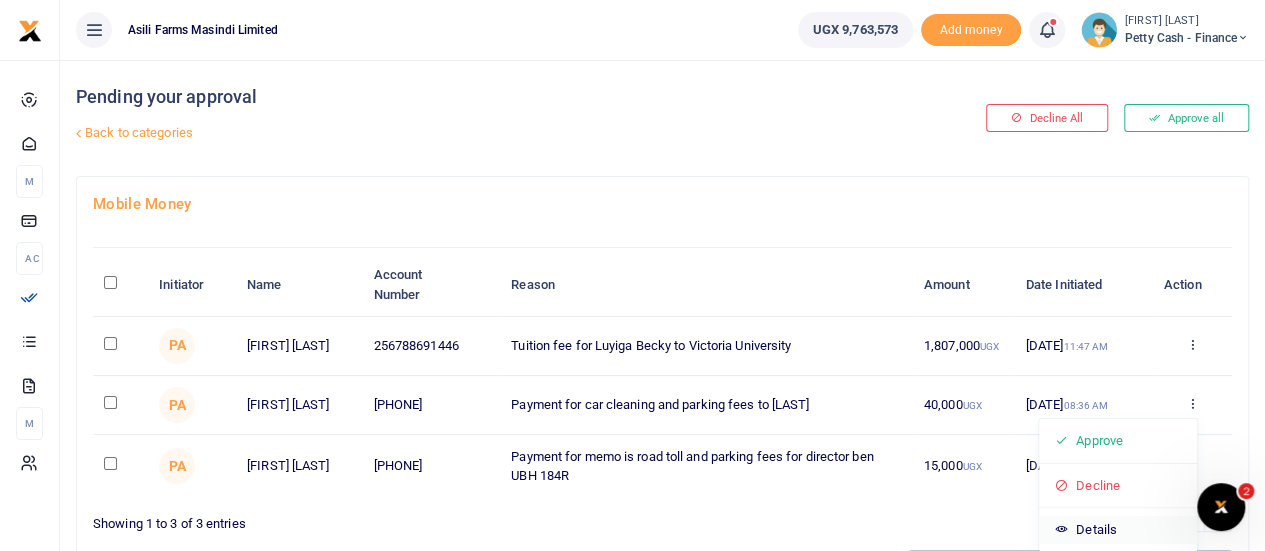 click on "Details" at bounding box center [1118, 530] 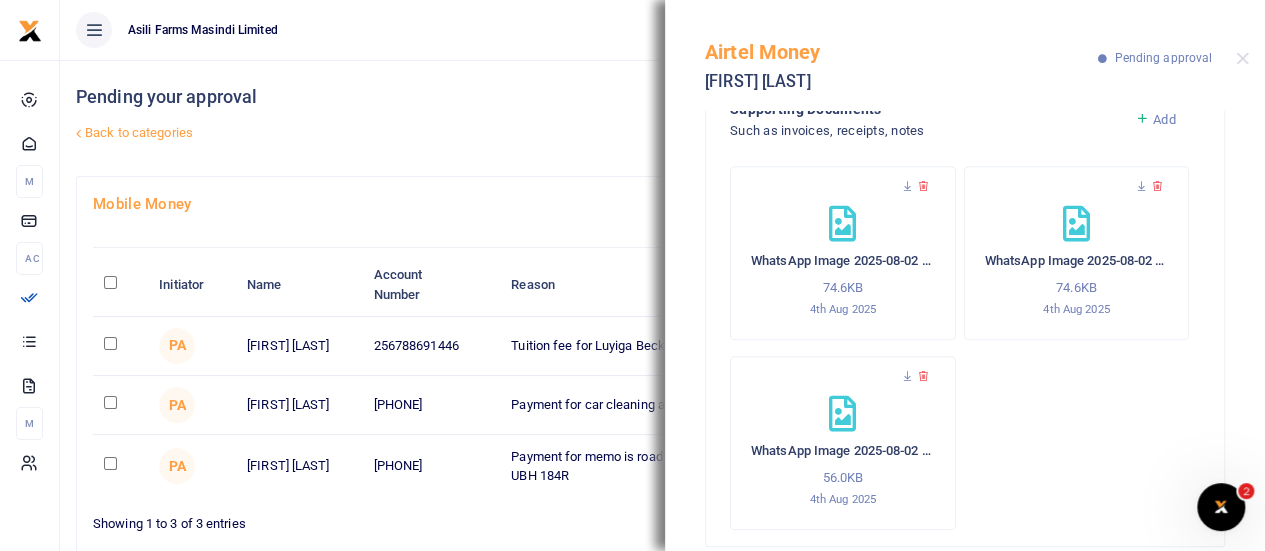 scroll, scrollTop: 481, scrollLeft: 0, axis: vertical 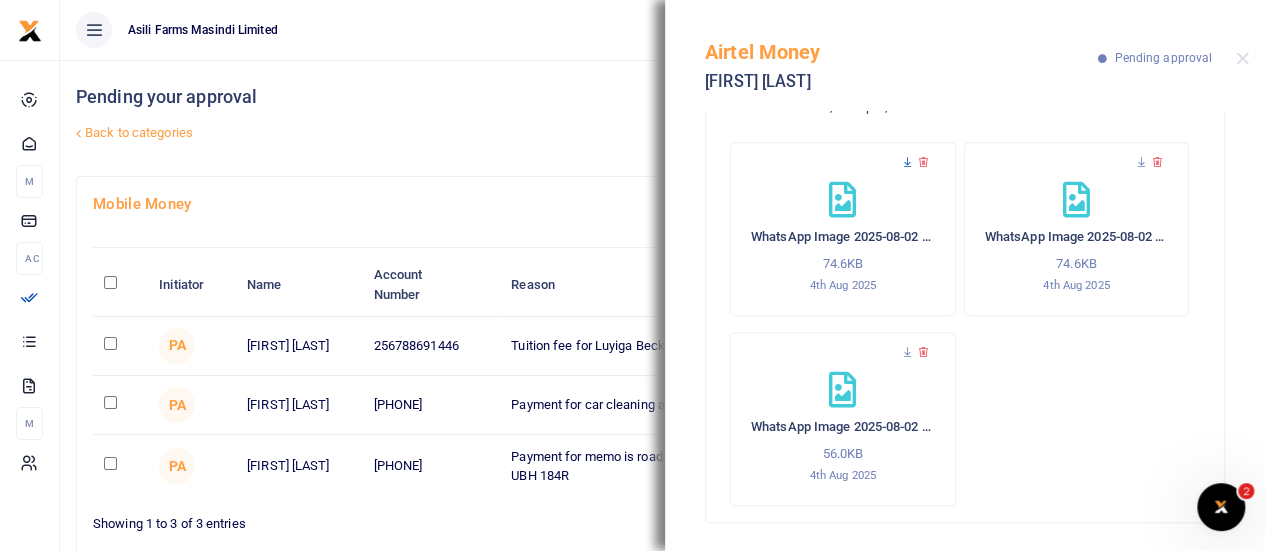 click at bounding box center (907, 162) 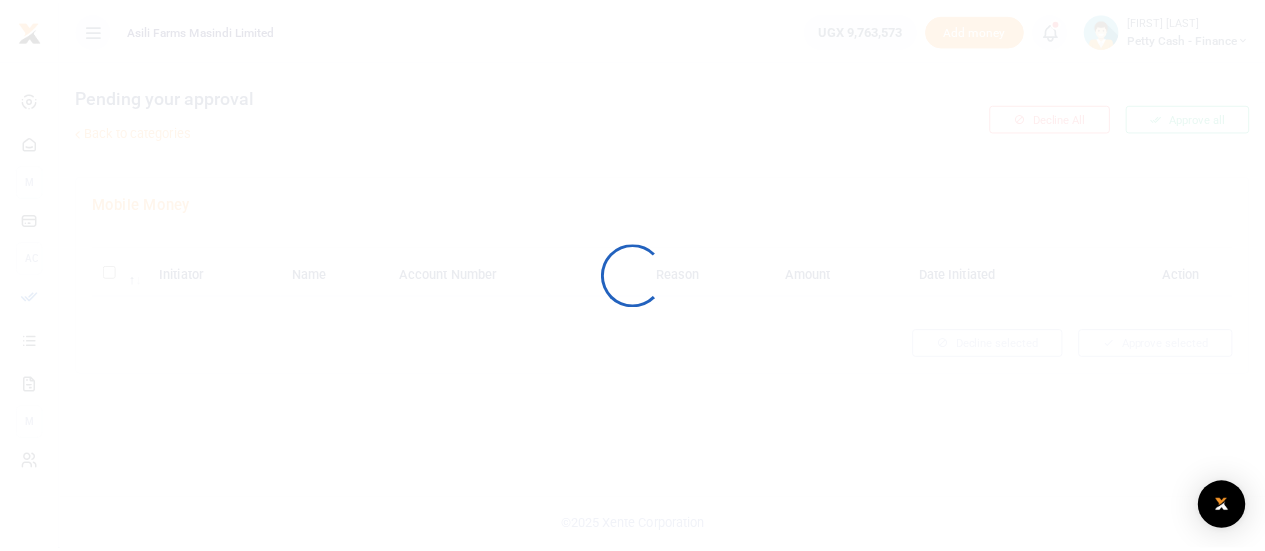 scroll, scrollTop: 0, scrollLeft: 0, axis: both 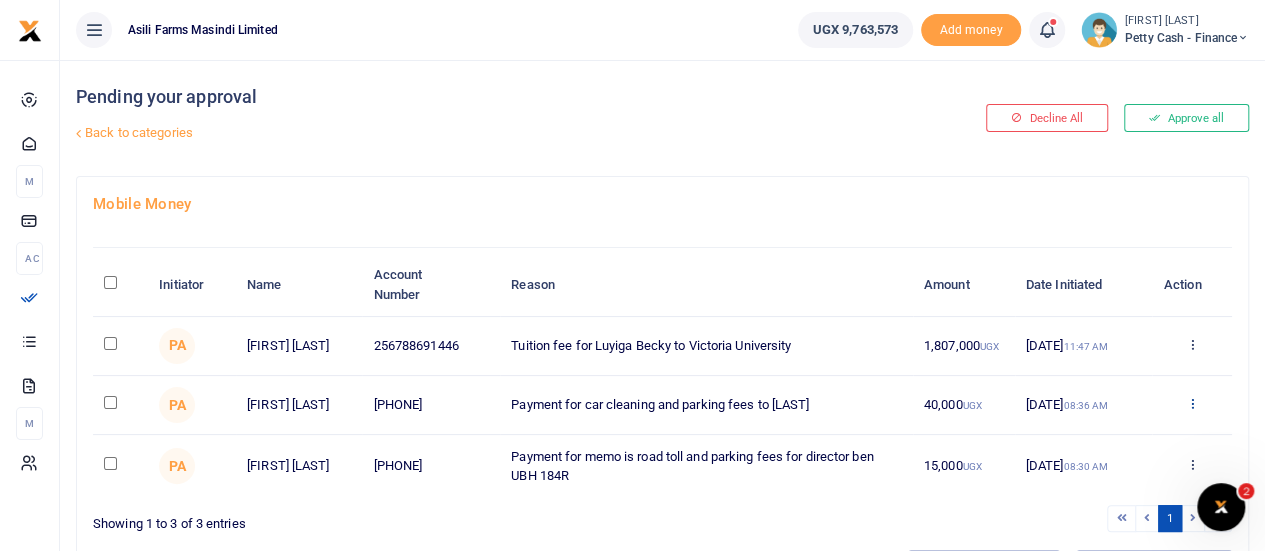 click at bounding box center (1191, 403) 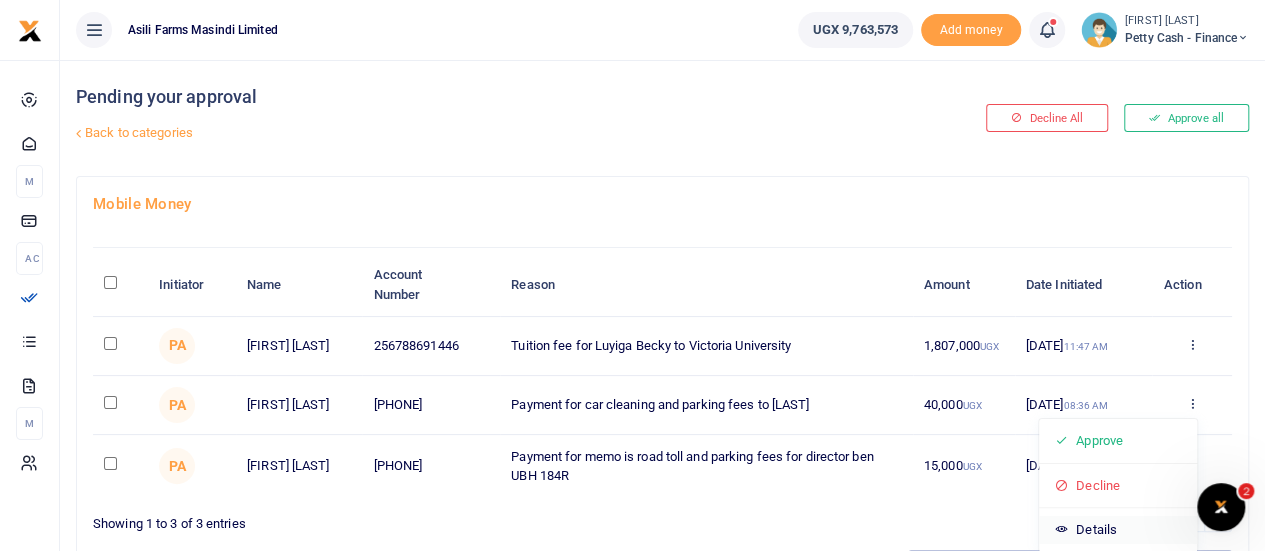 click on "Details" at bounding box center (1118, 530) 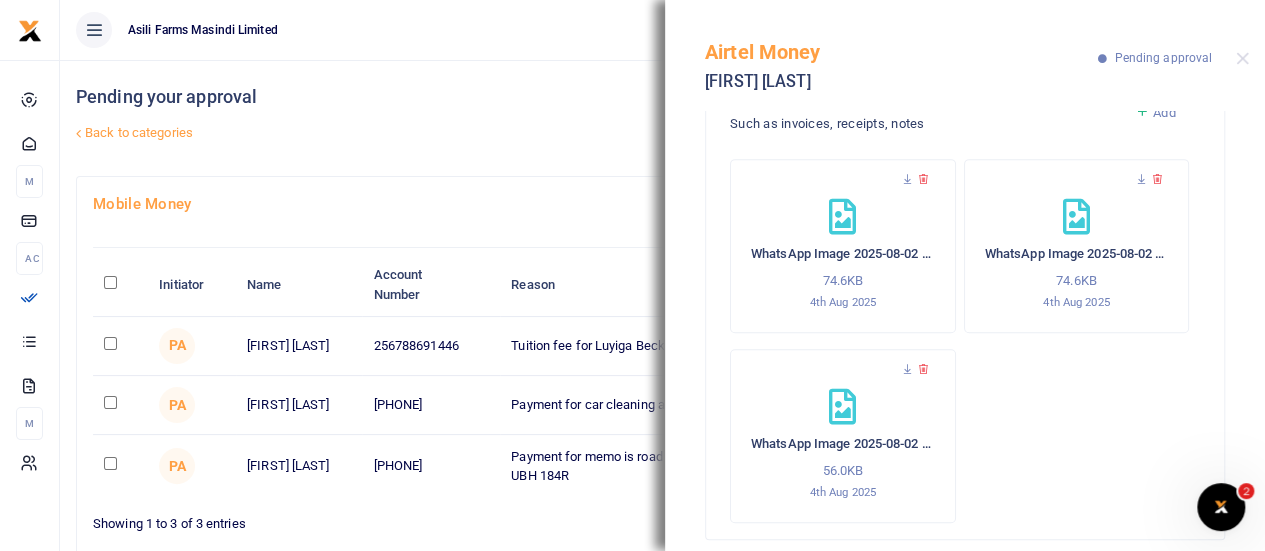scroll, scrollTop: 481, scrollLeft: 0, axis: vertical 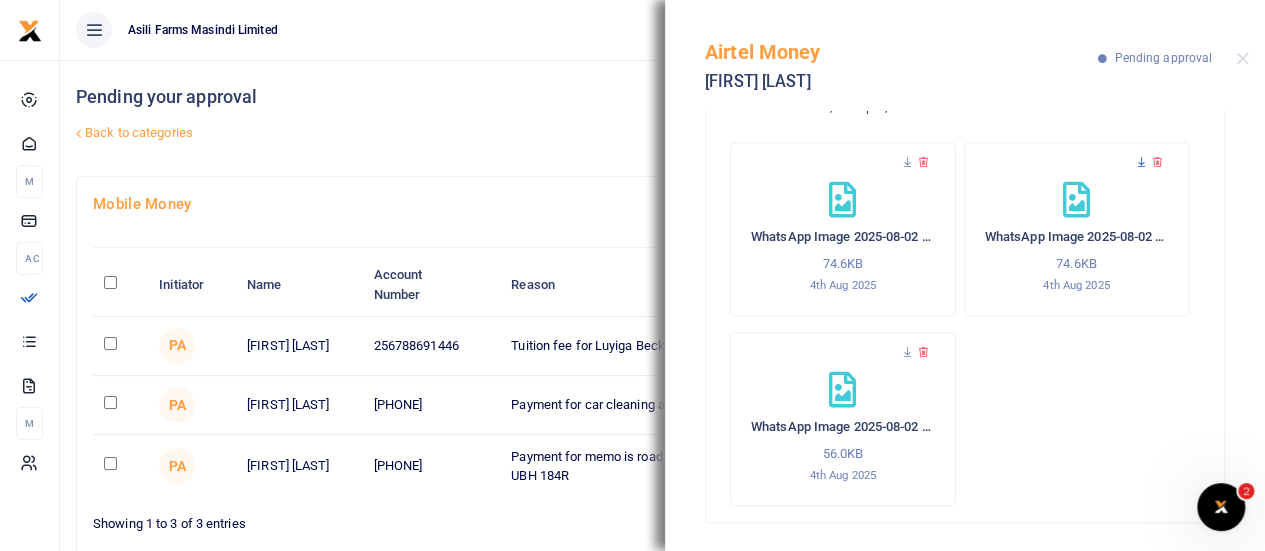click at bounding box center [1141, 162] 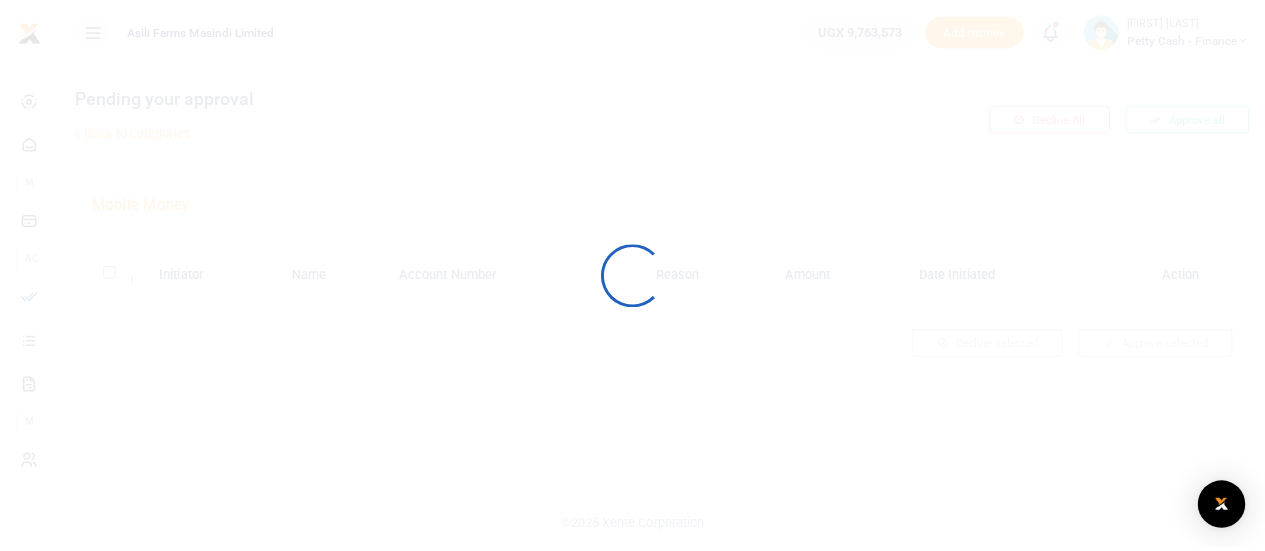 scroll, scrollTop: 0, scrollLeft: 0, axis: both 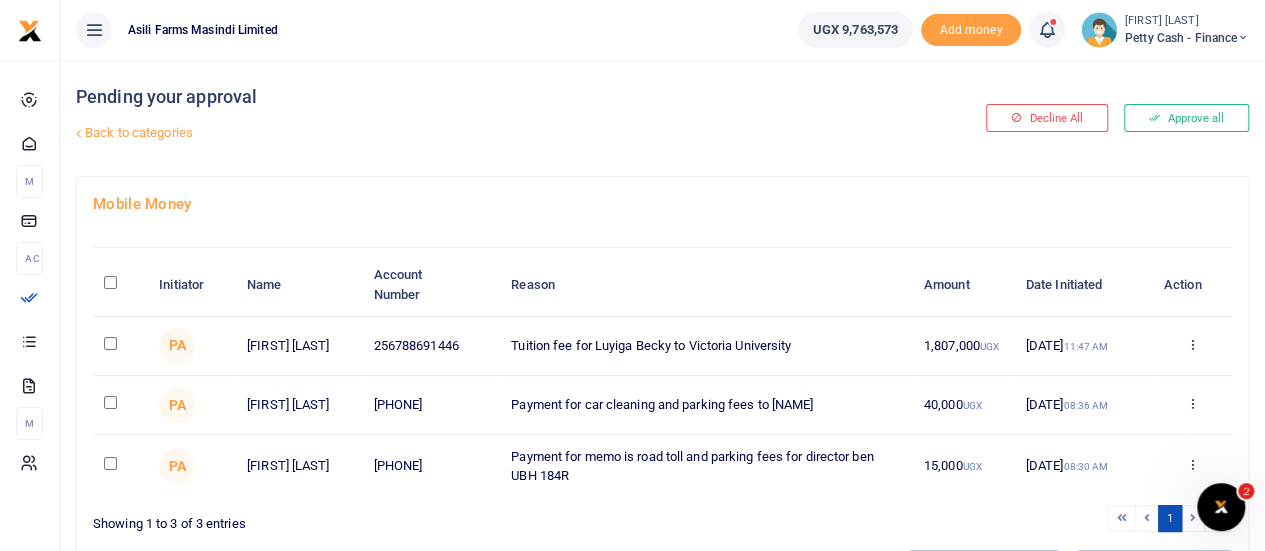 click on "Approve
Decline
Details" at bounding box center [1192, 405] 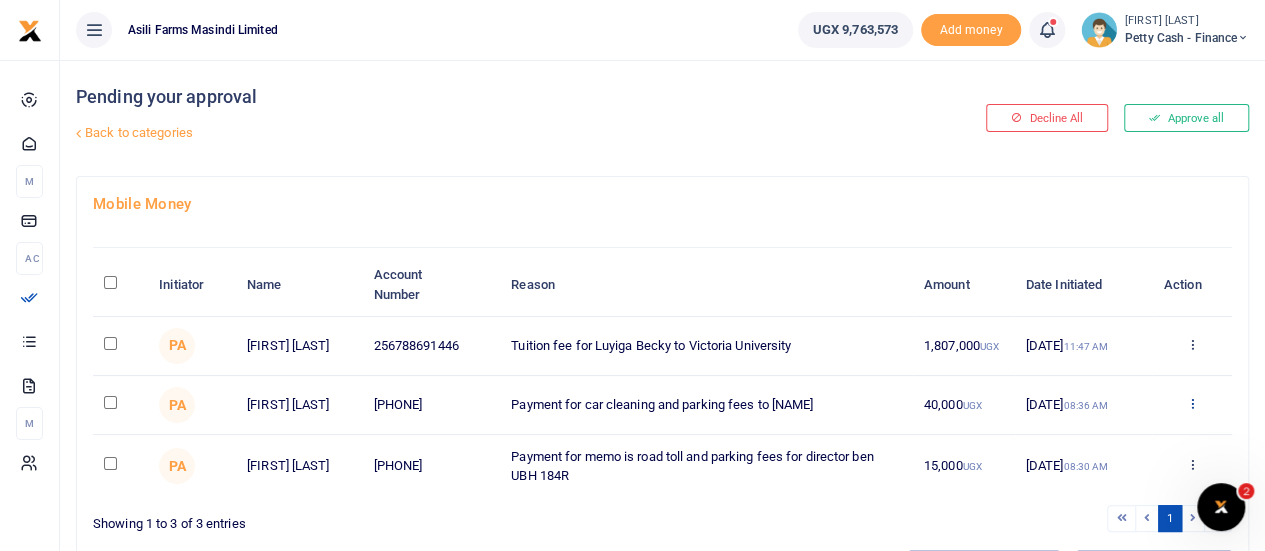 click at bounding box center (1191, 403) 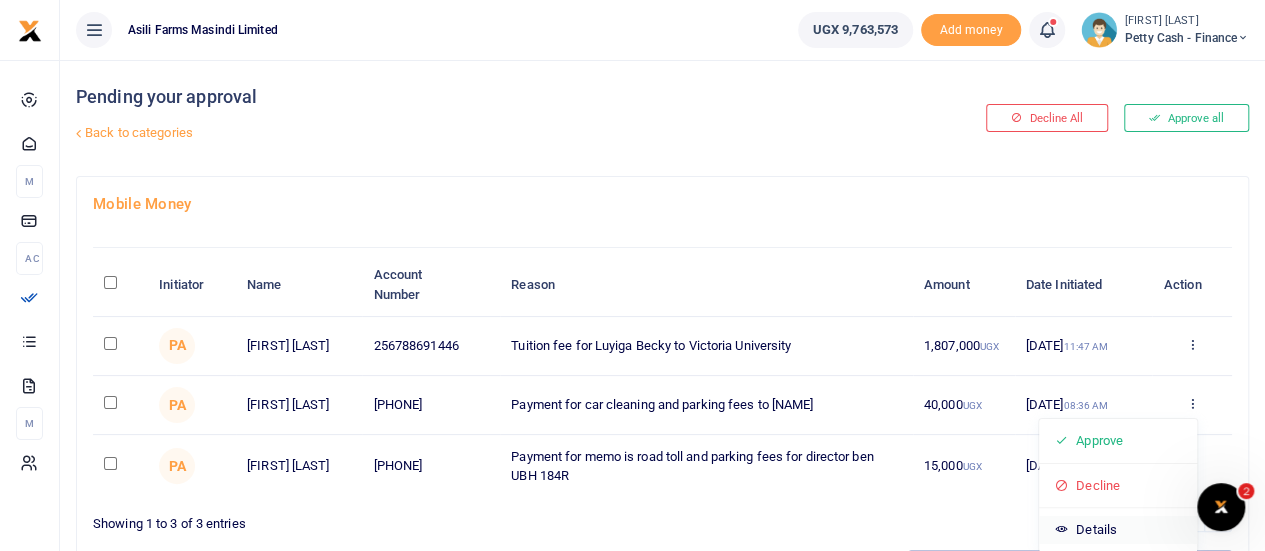 click on "Details" at bounding box center (1118, 530) 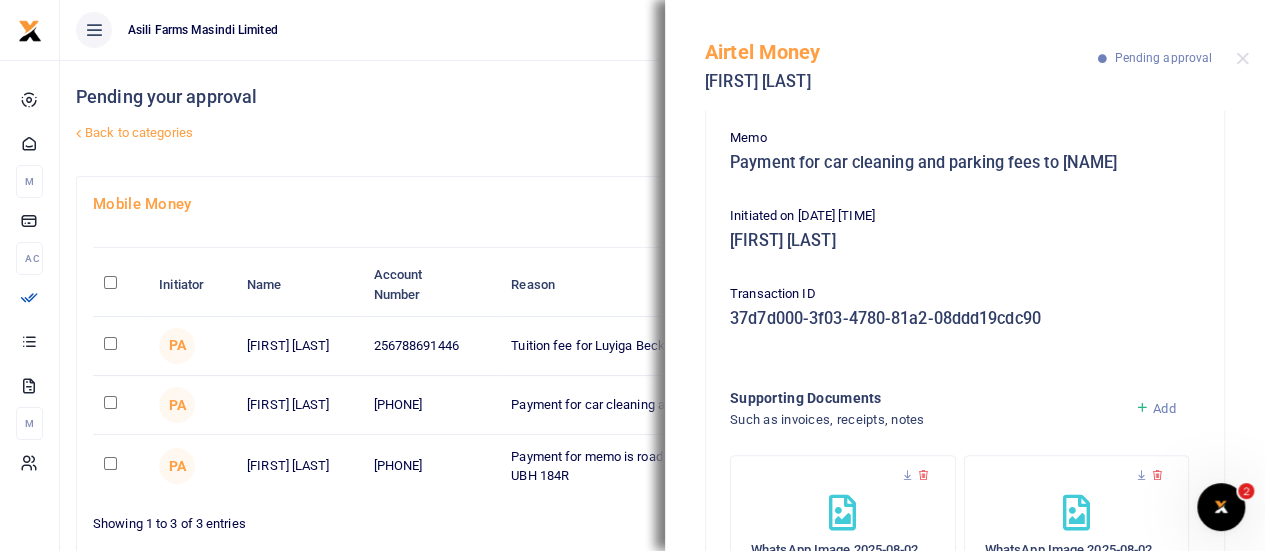 scroll, scrollTop: 482, scrollLeft: 0, axis: vertical 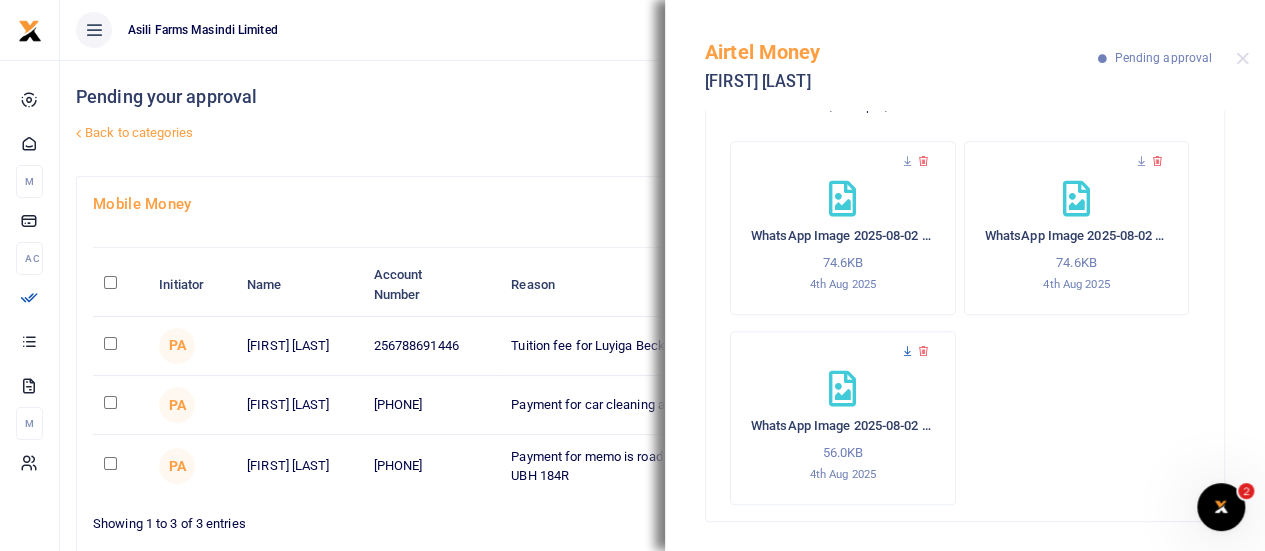 click at bounding box center (907, 351) 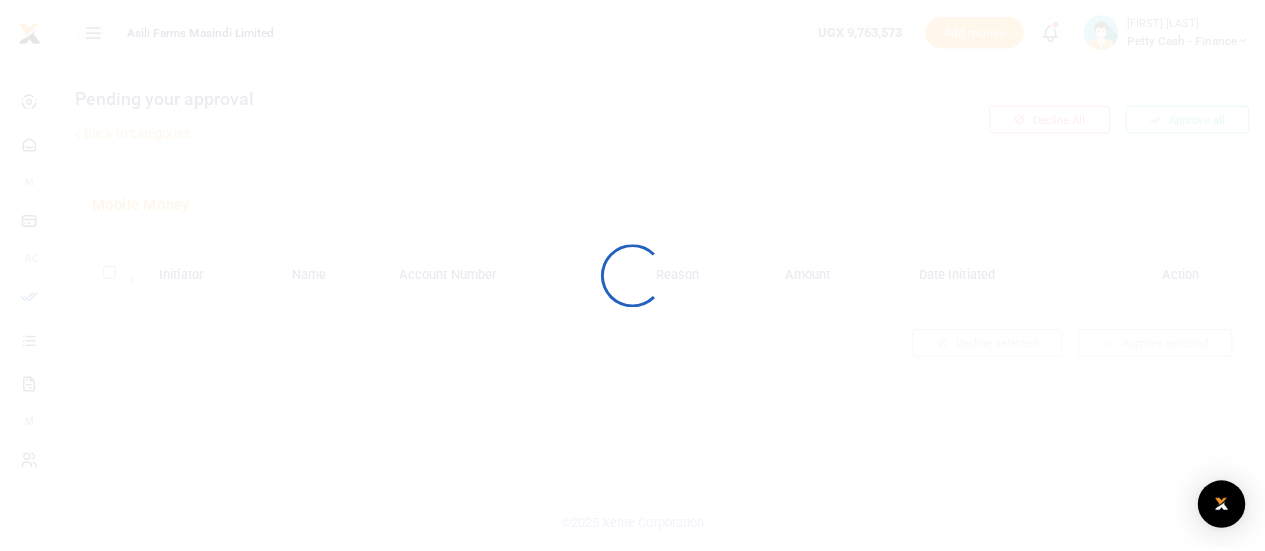 scroll, scrollTop: 0, scrollLeft: 0, axis: both 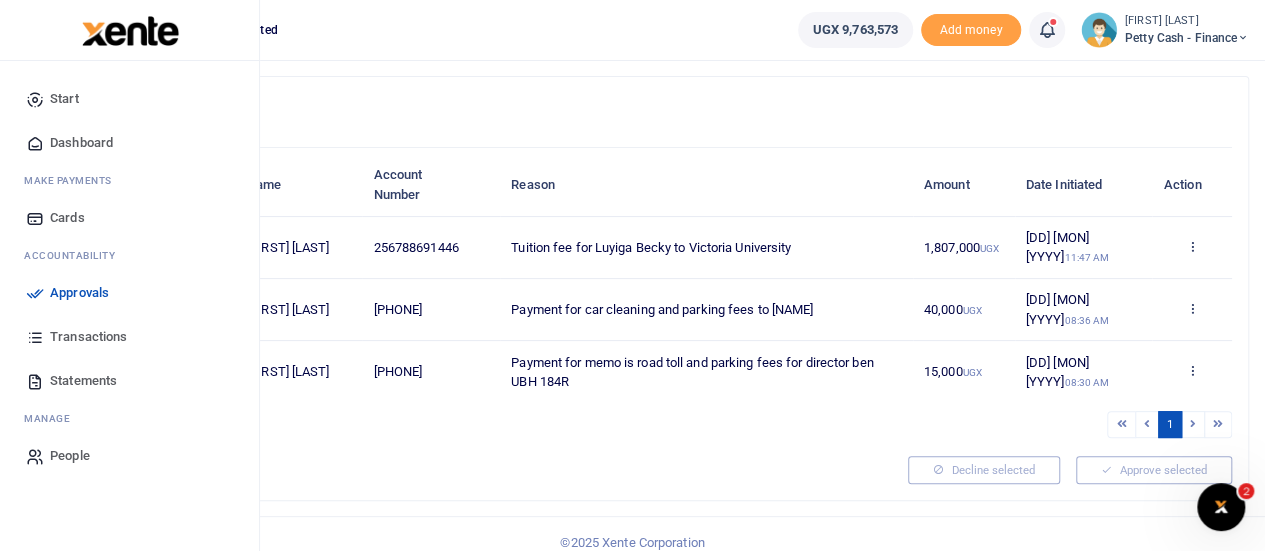 click on "Approvals" at bounding box center (79, 293) 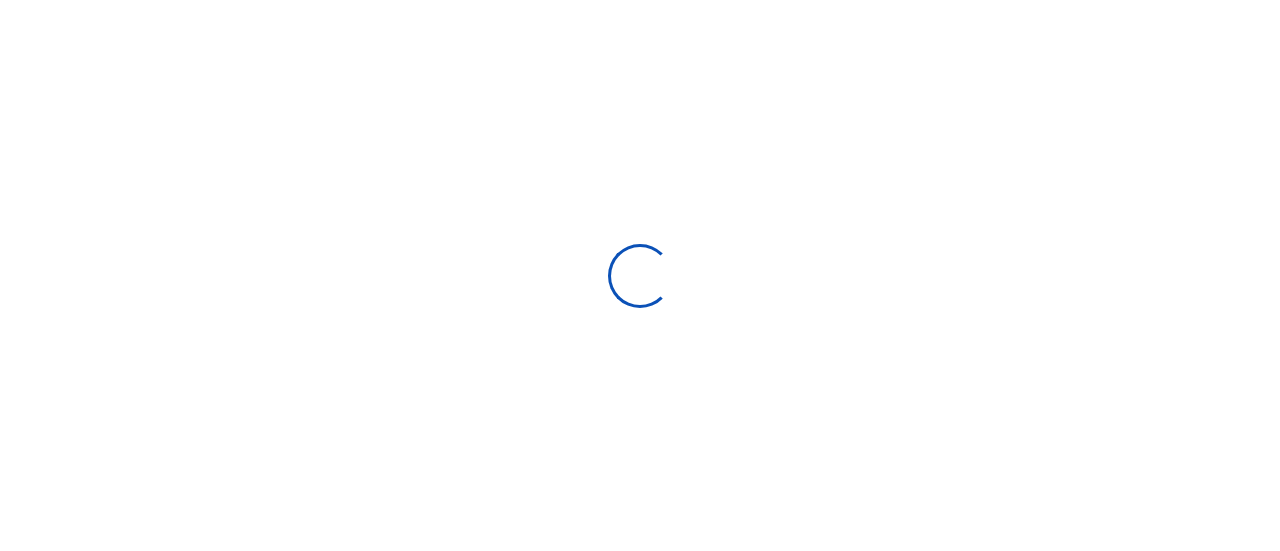 scroll, scrollTop: 0, scrollLeft: 0, axis: both 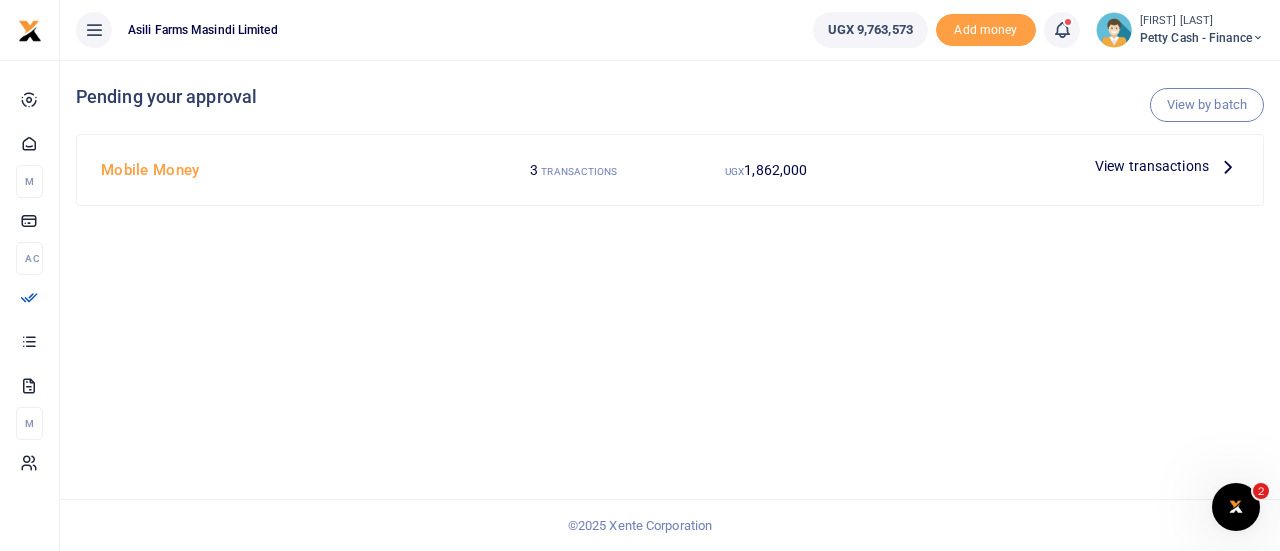 click on "View transactions" at bounding box center [1152, 166] 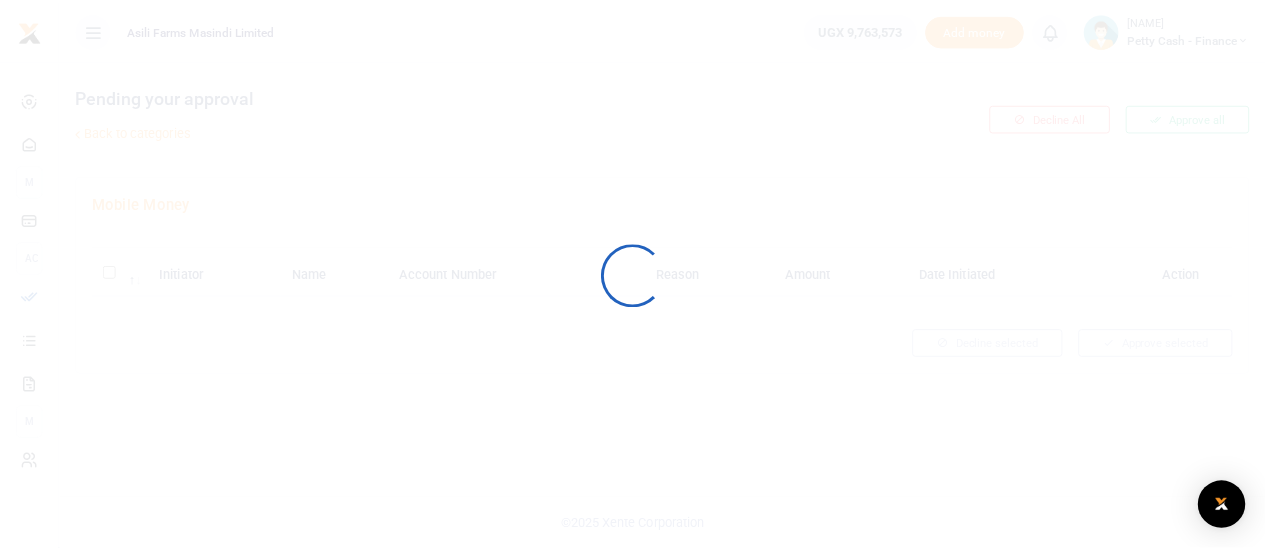 scroll, scrollTop: 0, scrollLeft: 0, axis: both 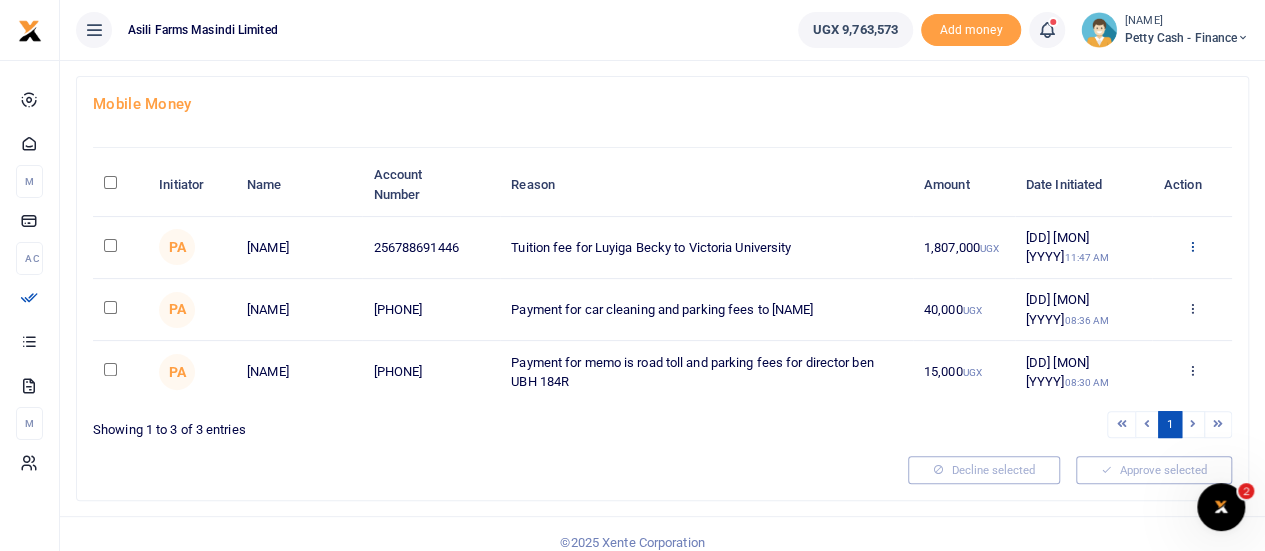 click at bounding box center (1191, 246) 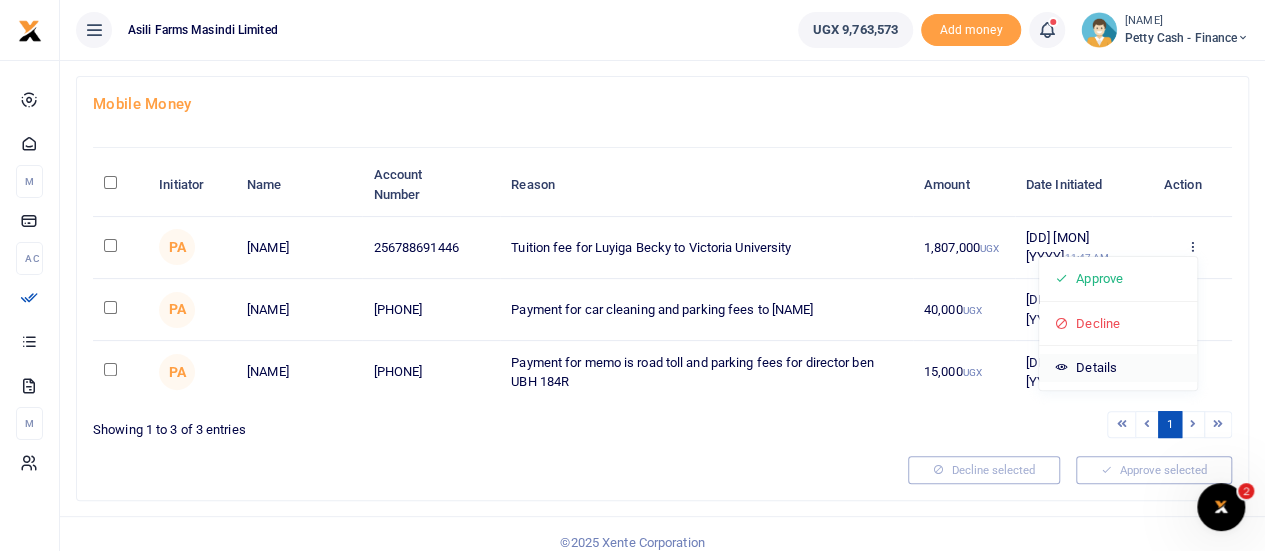 click on "Details" at bounding box center [1118, 368] 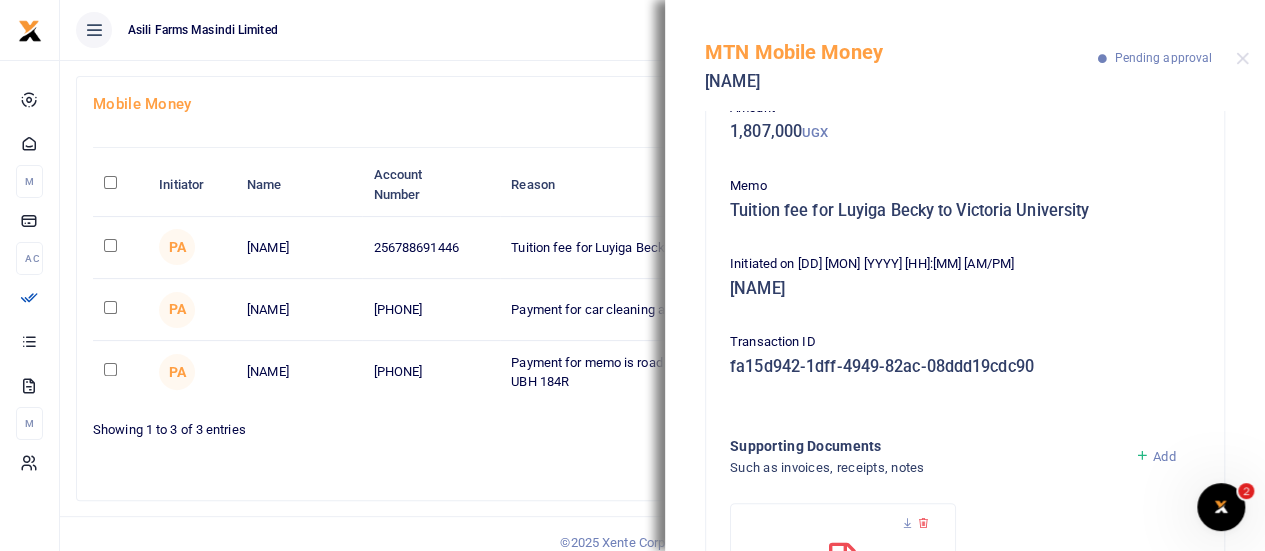 scroll, scrollTop: 293, scrollLeft: 0, axis: vertical 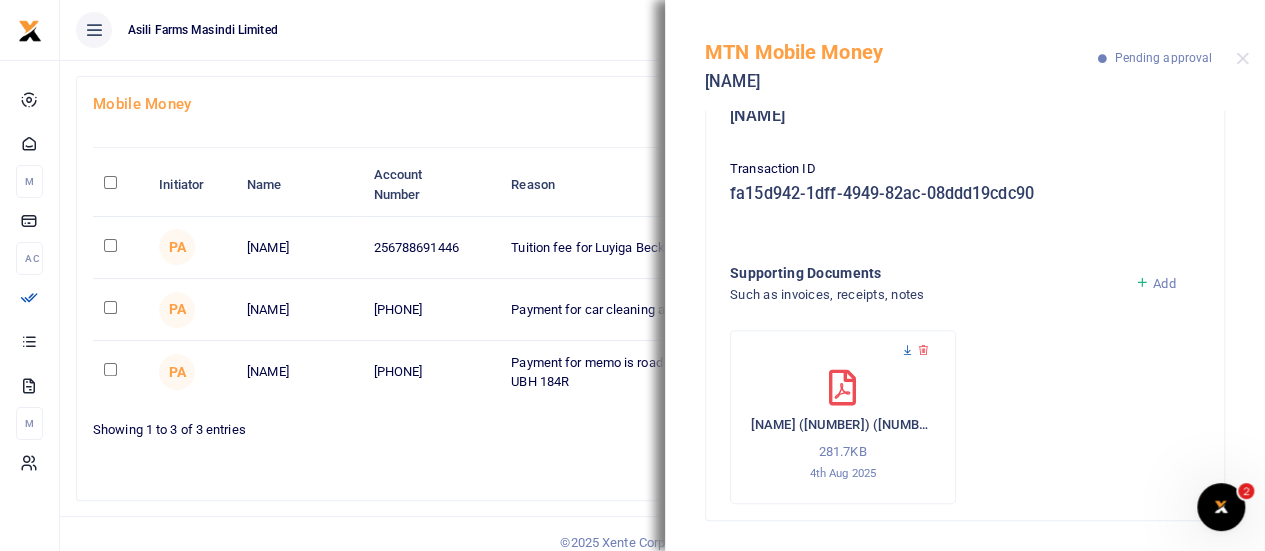 click at bounding box center (907, 350) 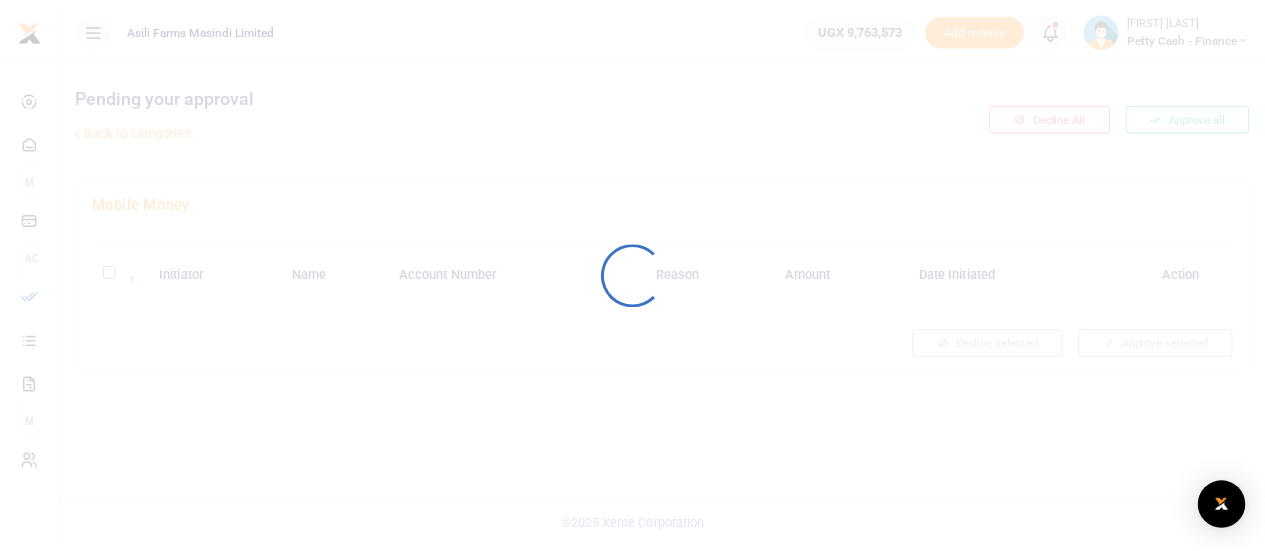 scroll, scrollTop: 0, scrollLeft: 0, axis: both 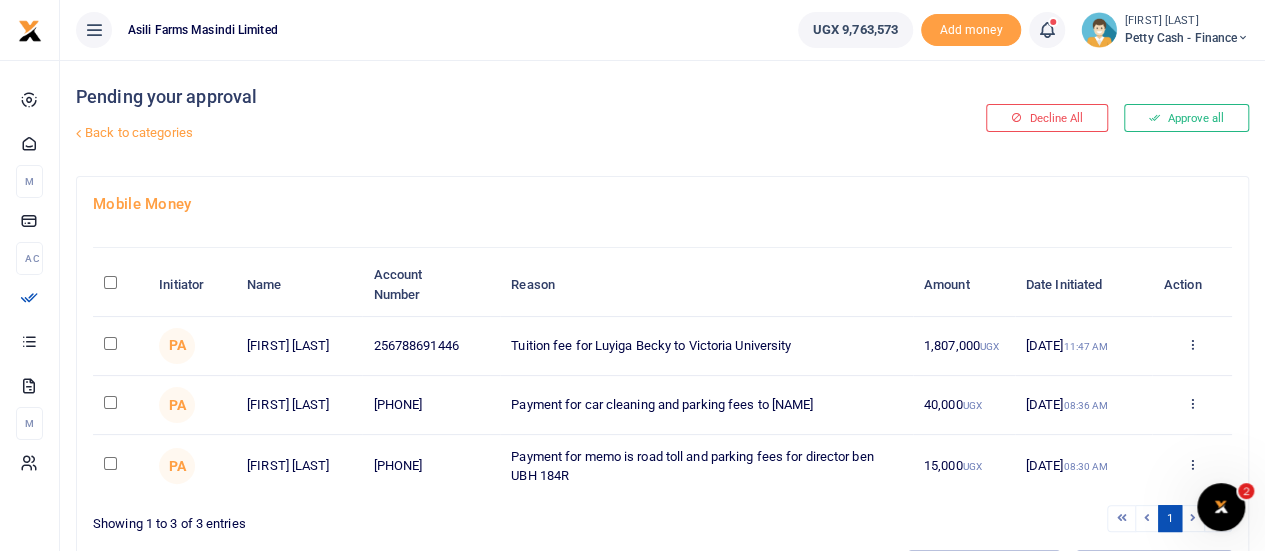 click at bounding box center [110, 282] 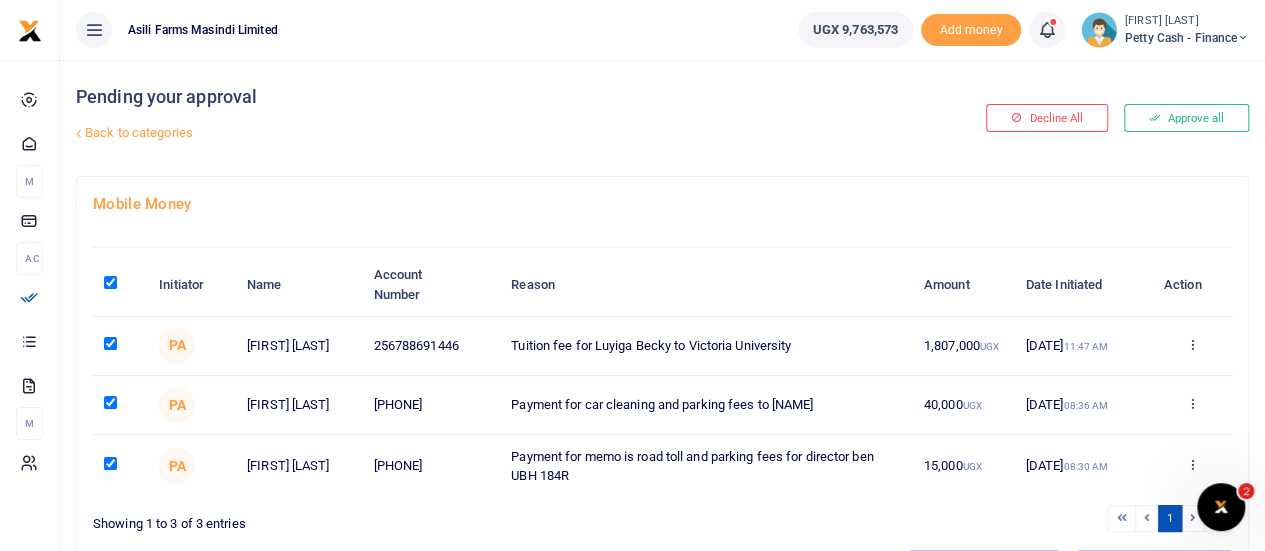checkbox on "true" 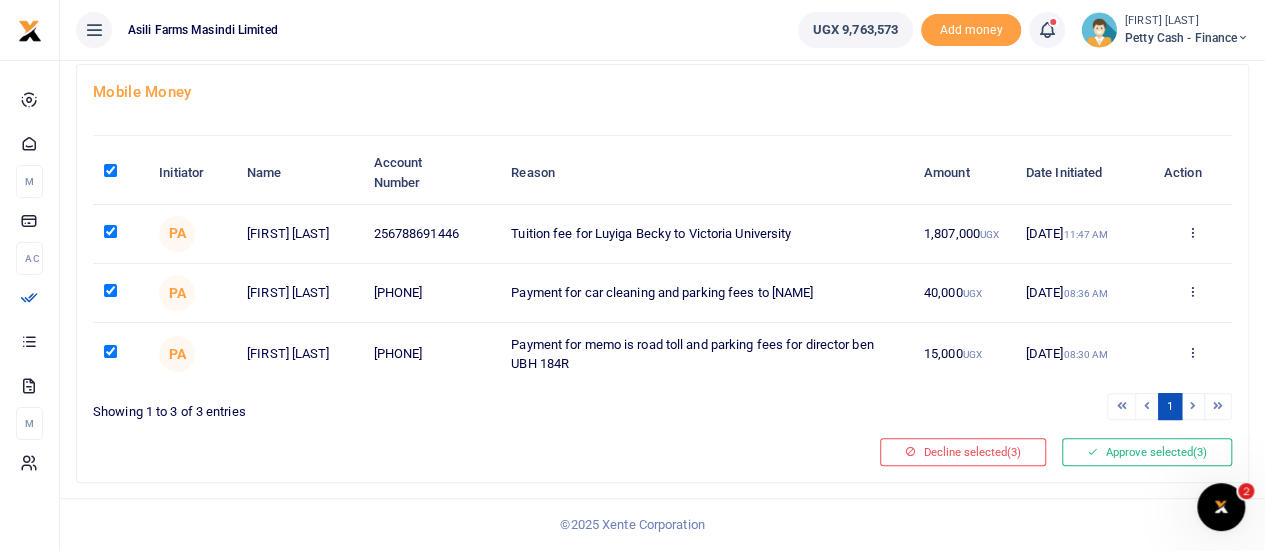 scroll, scrollTop: 113, scrollLeft: 0, axis: vertical 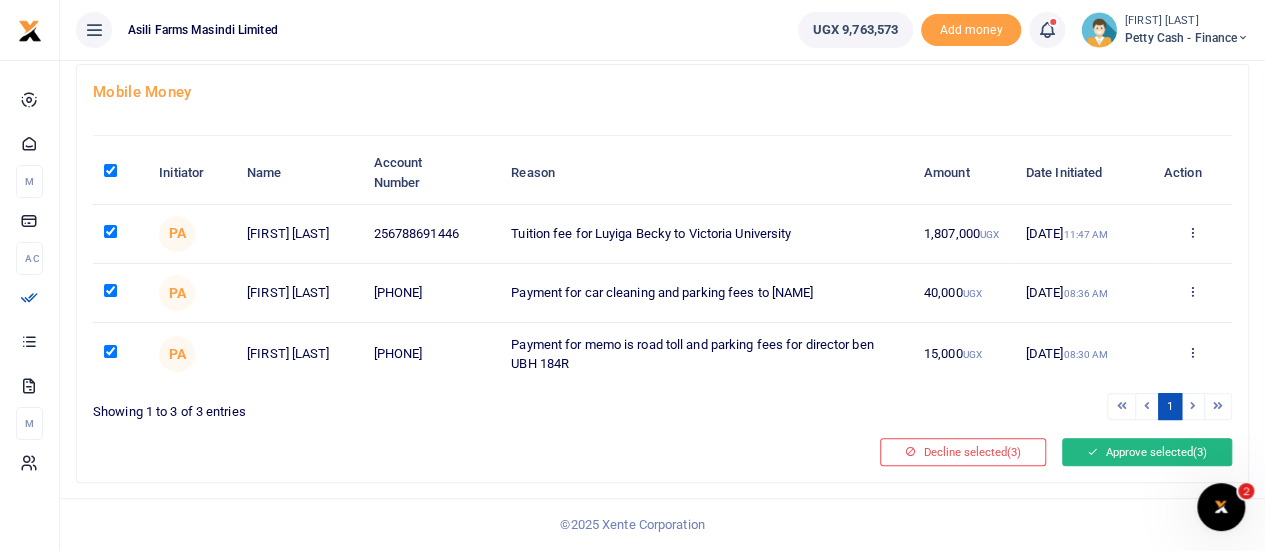 click on "Approve selected  (3)" at bounding box center [1147, 452] 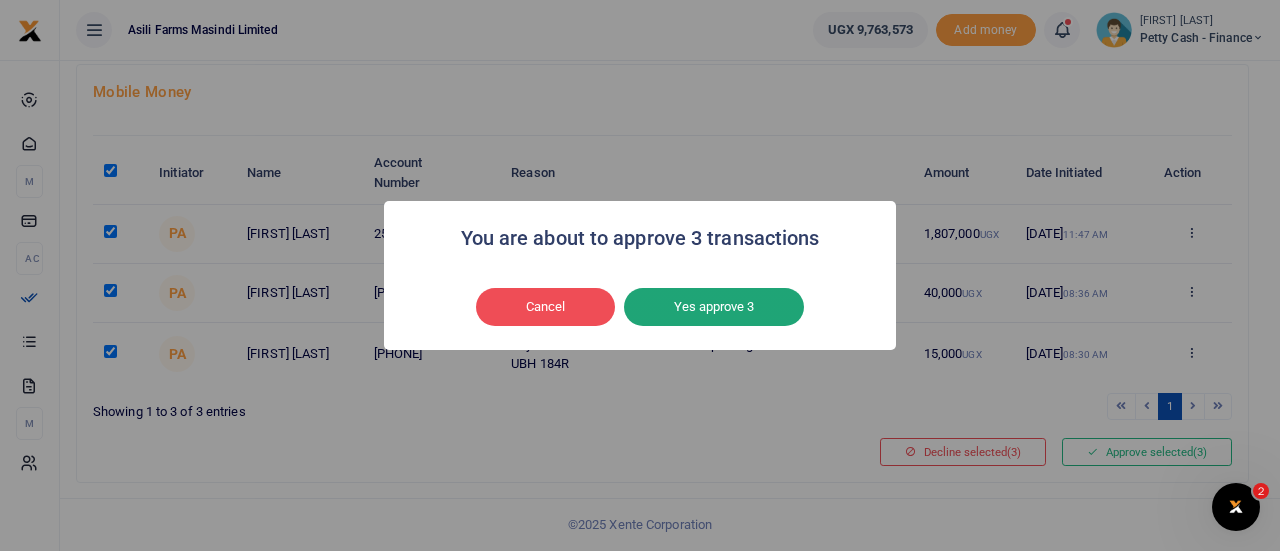 click on "Yes approve 3" at bounding box center (714, 307) 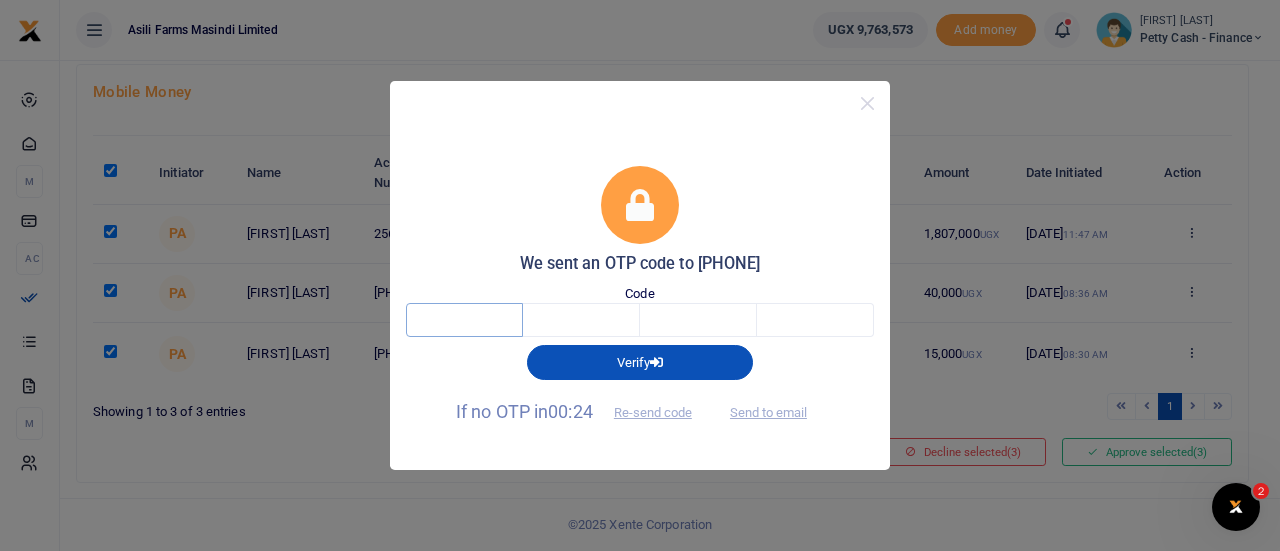 click at bounding box center (464, 320) 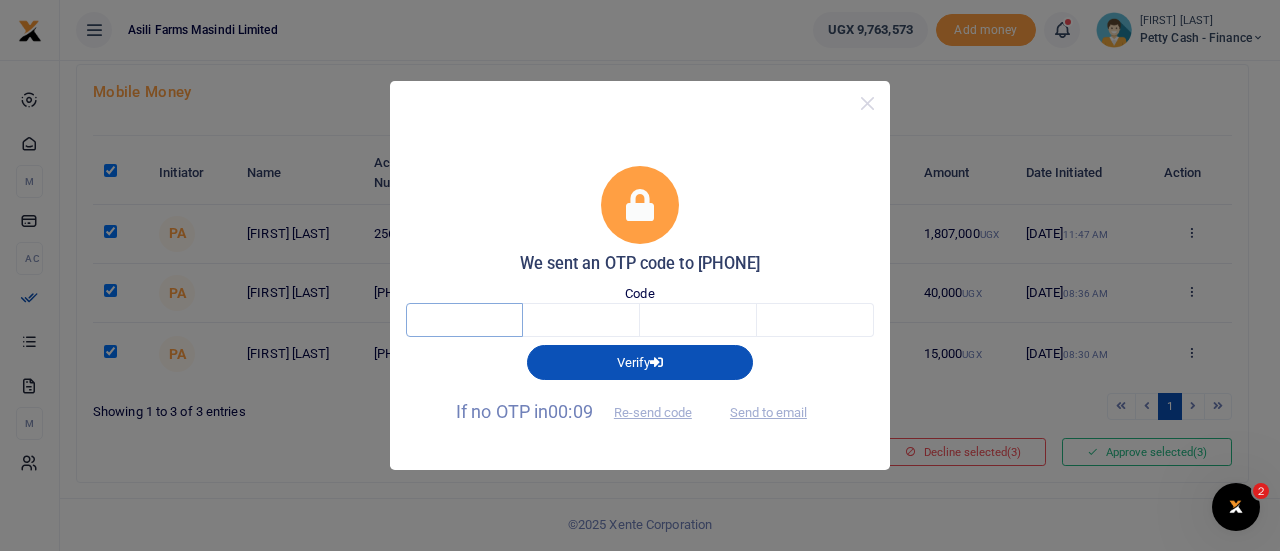 click at bounding box center [464, 320] 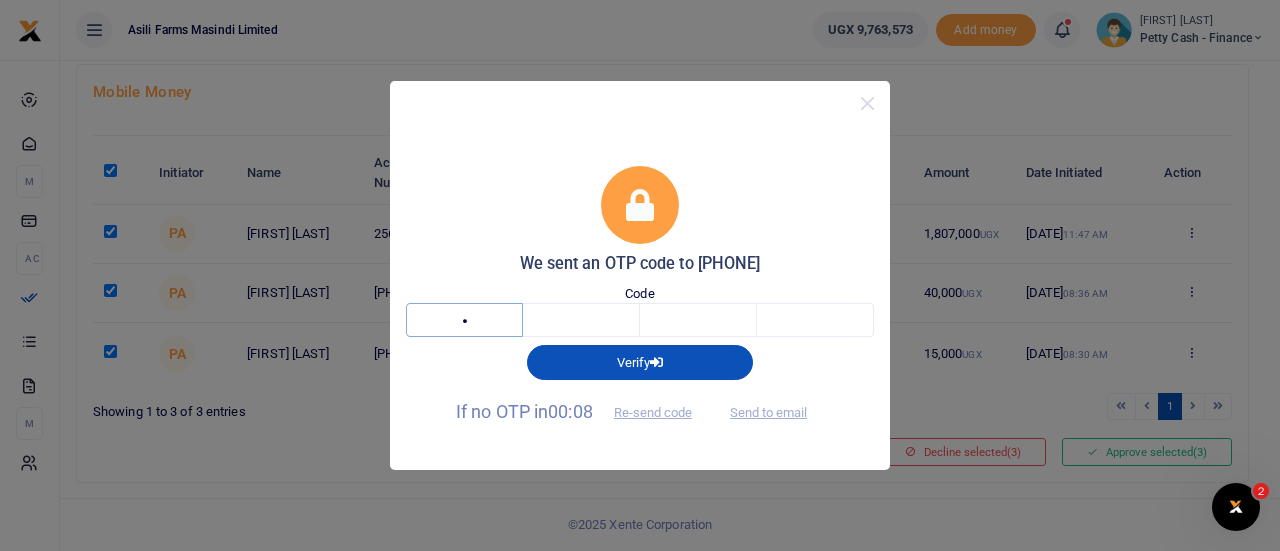 type on "4" 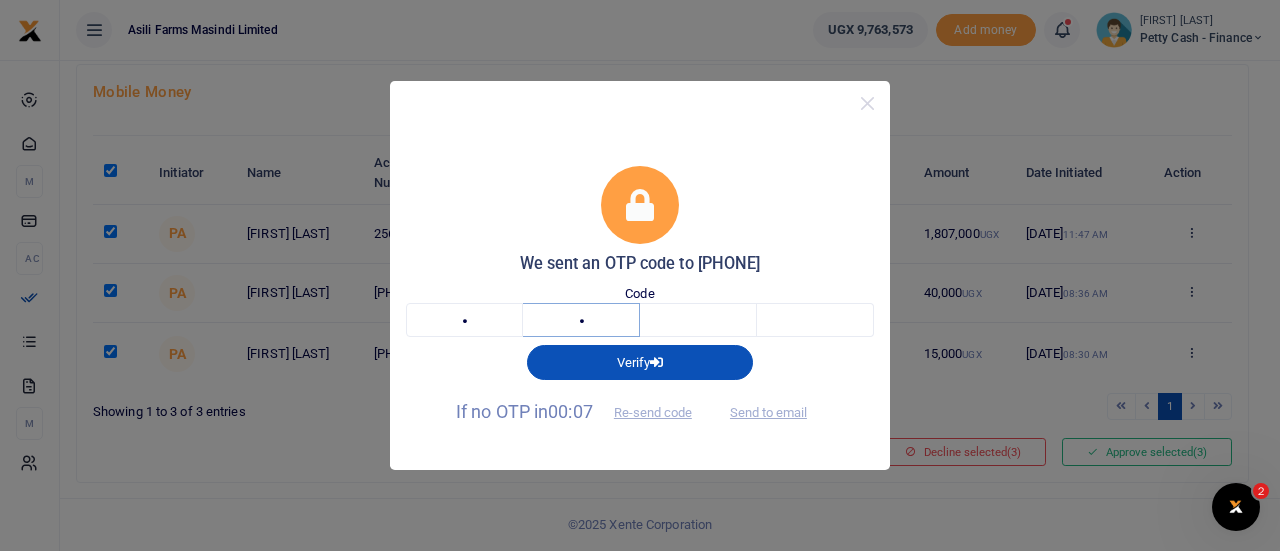 type on "7" 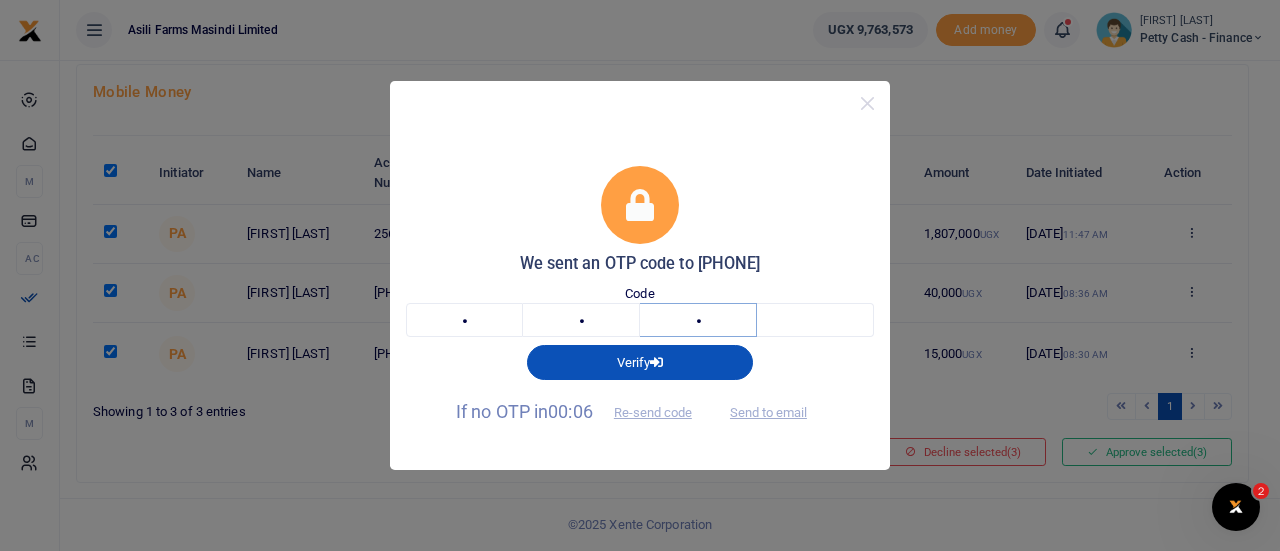 type on "3" 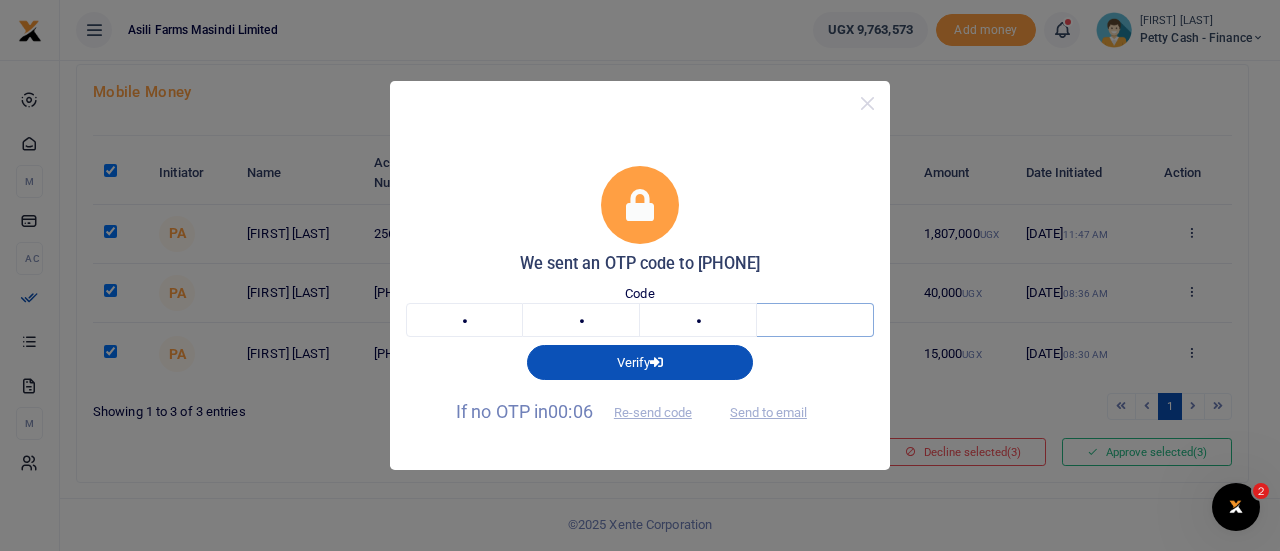 type on "9" 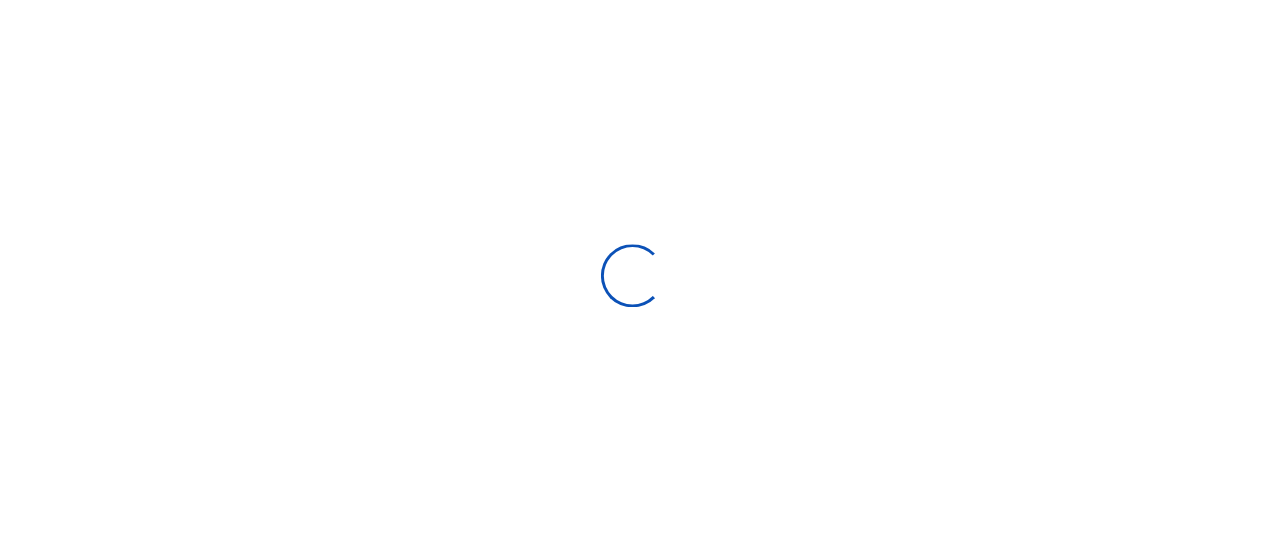 scroll, scrollTop: 0, scrollLeft: 0, axis: both 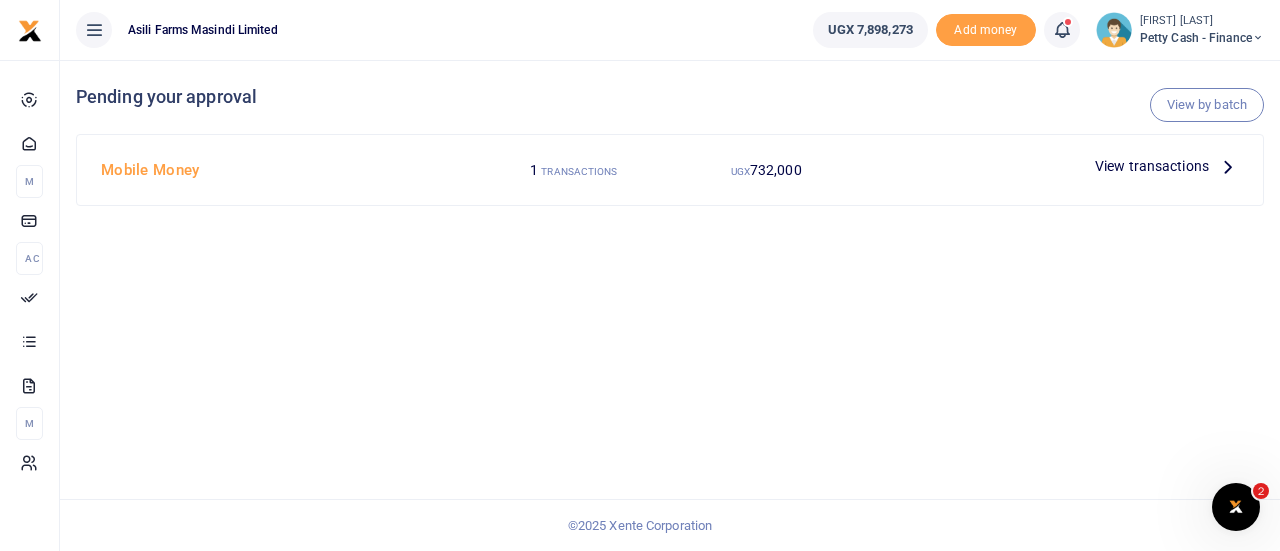 click on "Petty Cash - Finance" at bounding box center (1202, 38) 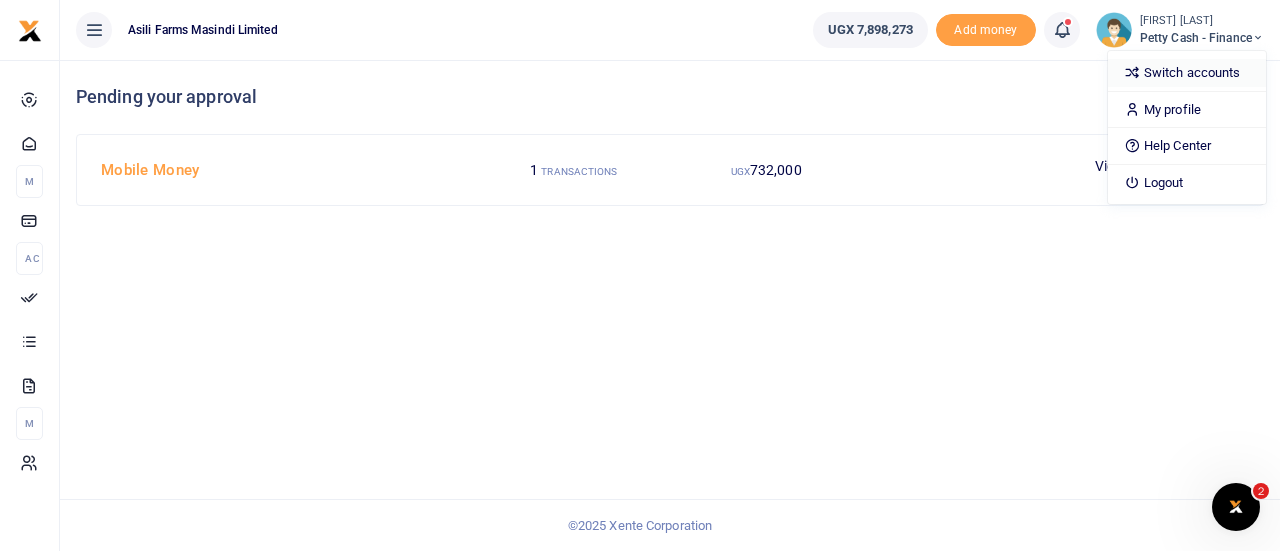 click on "Switch accounts" at bounding box center (1187, 73) 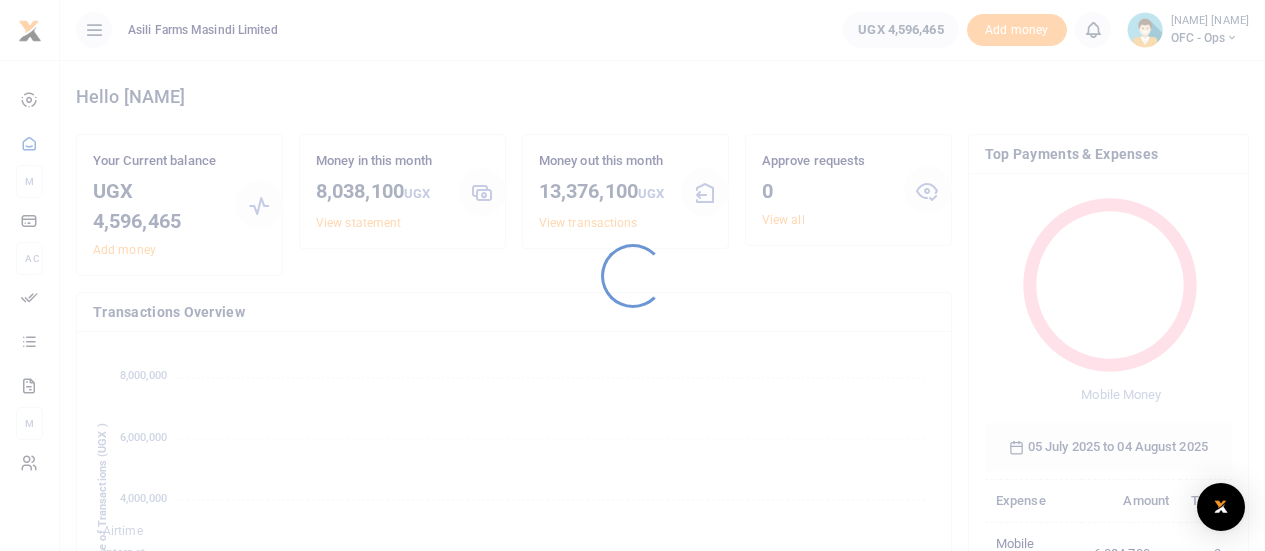 scroll, scrollTop: 0, scrollLeft: 0, axis: both 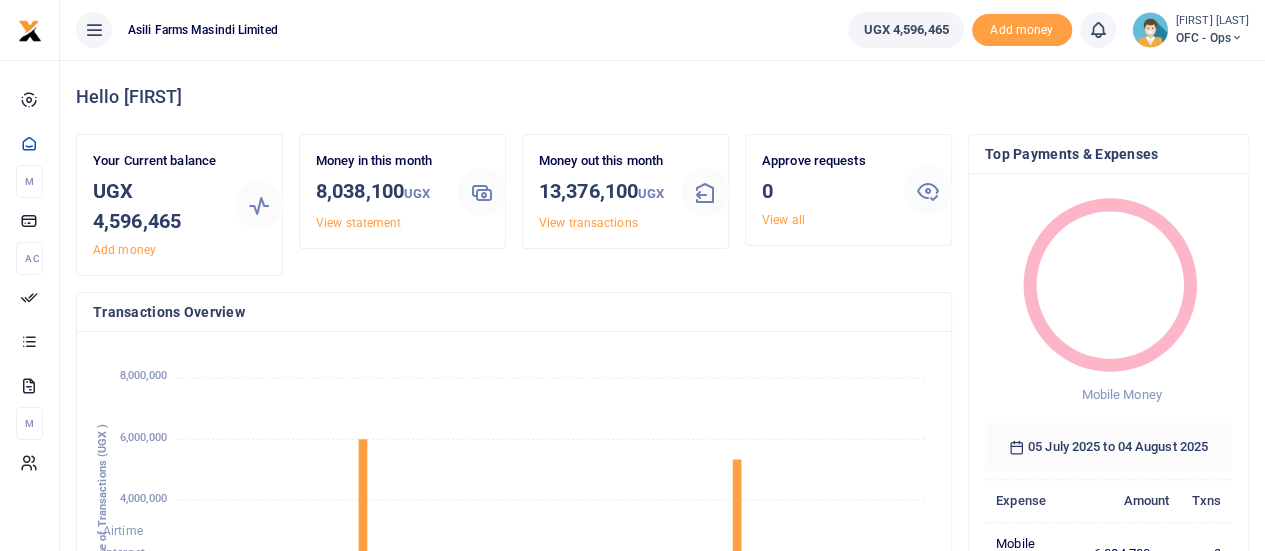 click on "[FIRST] [LAST]" at bounding box center (1212, 21) 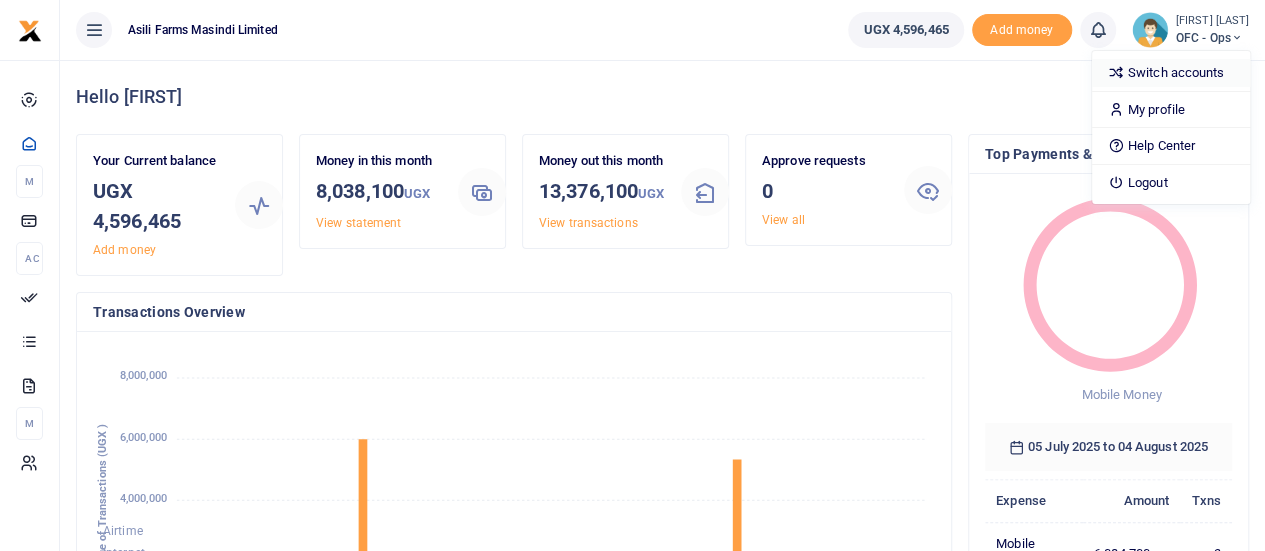 click on "Switch accounts" at bounding box center [1171, 73] 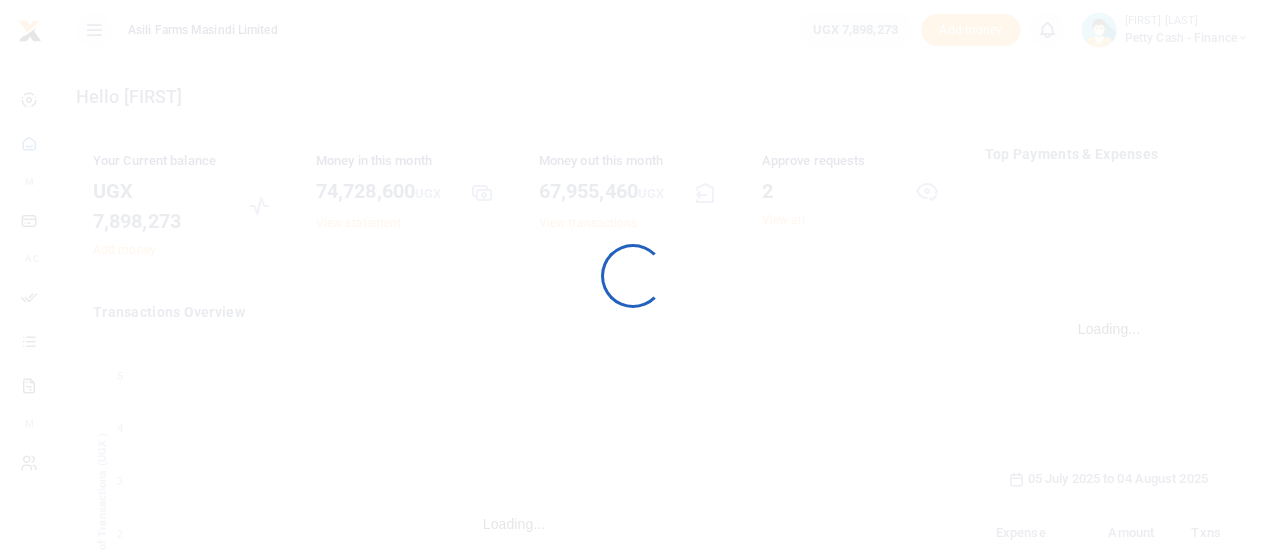 scroll, scrollTop: 0, scrollLeft: 0, axis: both 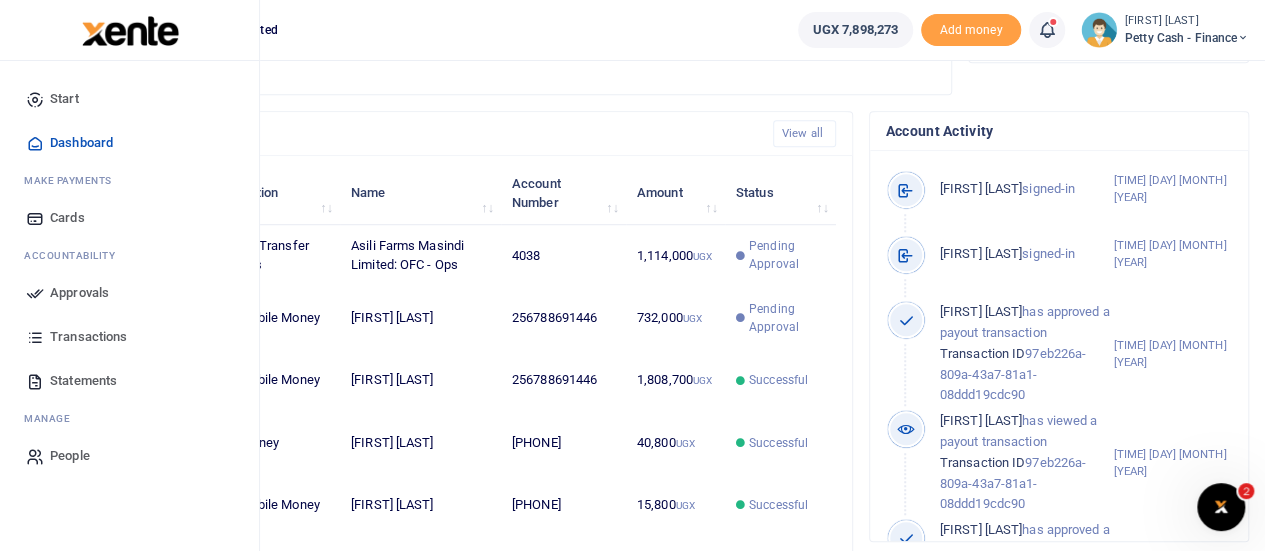 click on "Approvals" at bounding box center [79, 293] 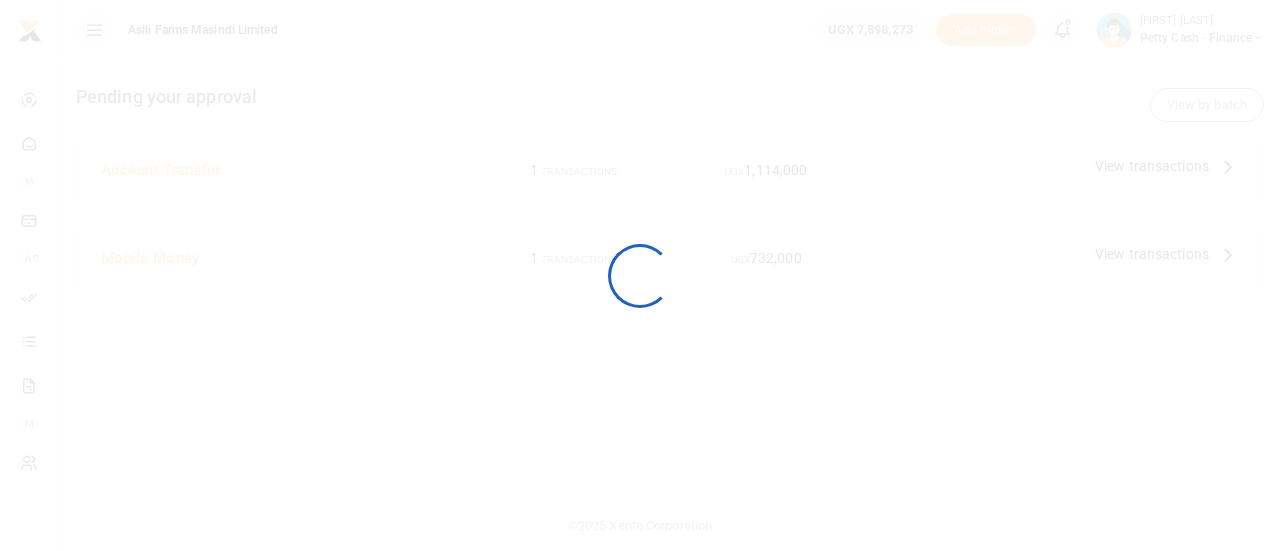 scroll, scrollTop: 0, scrollLeft: 0, axis: both 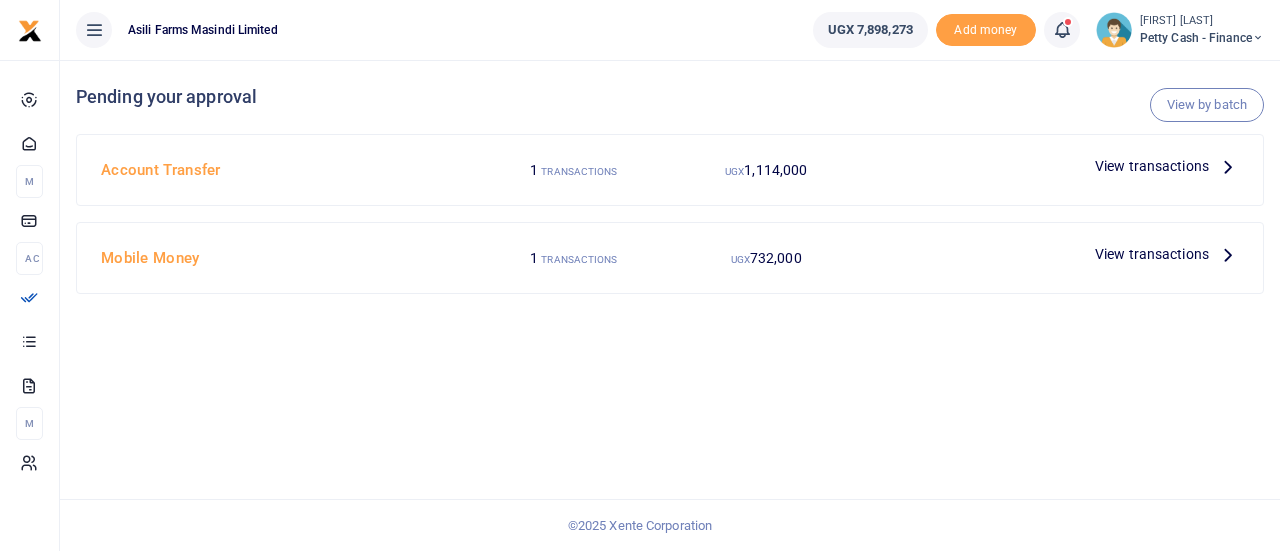 click on "View transactions" at bounding box center [1152, 254] 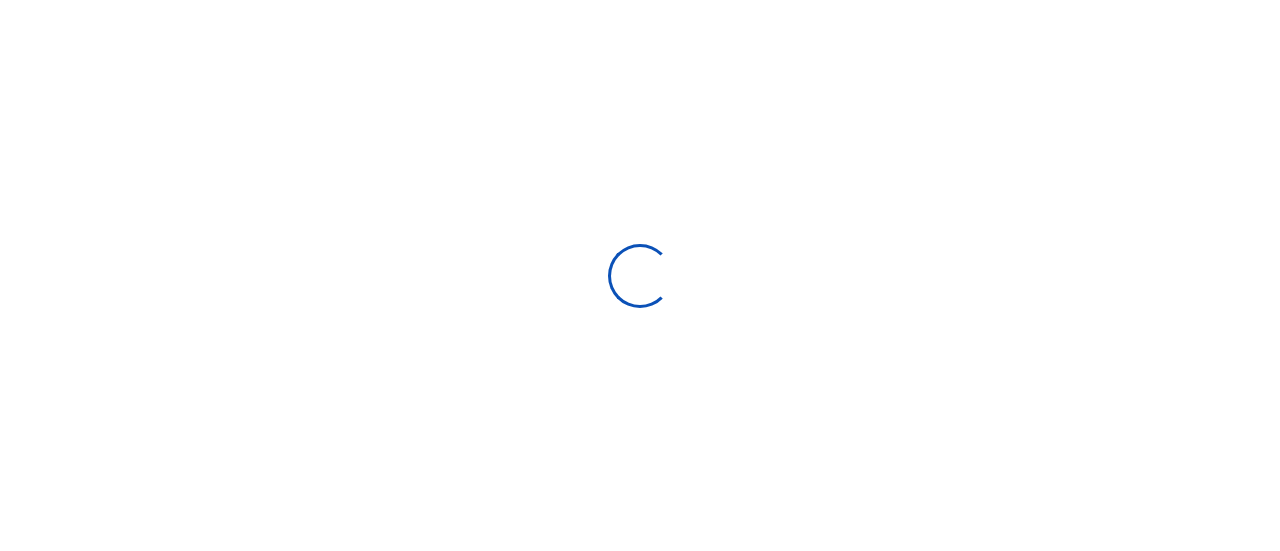 scroll, scrollTop: 0, scrollLeft: 0, axis: both 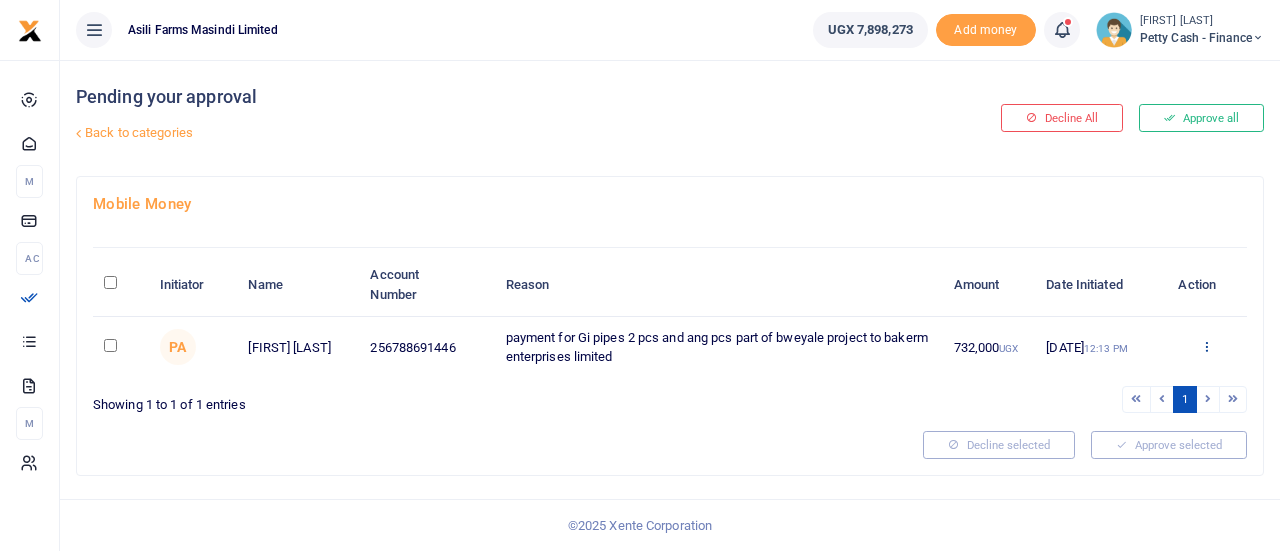 click at bounding box center (1206, 346) 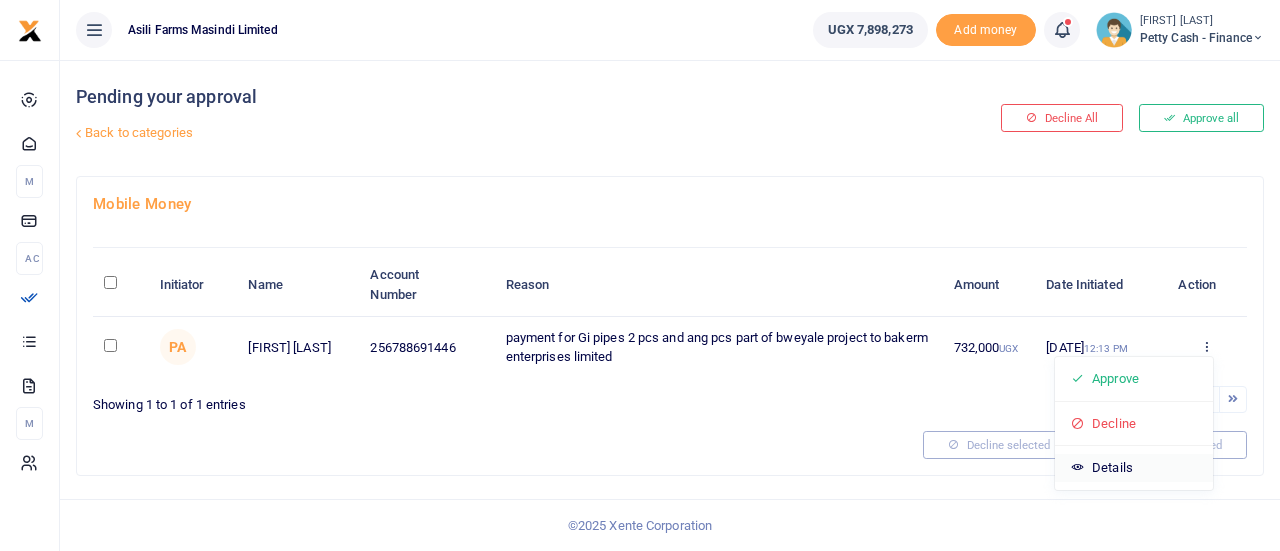 click on "Details" at bounding box center [1134, 468] 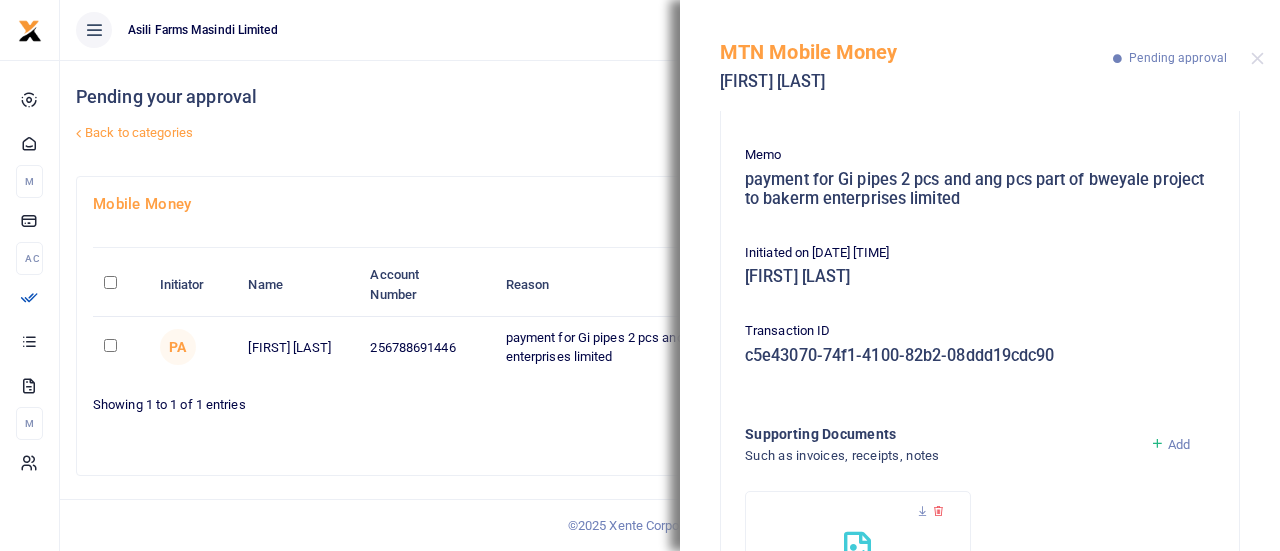 scroll, scrollTop: 312, scrollLeft: 0, axis: vertical 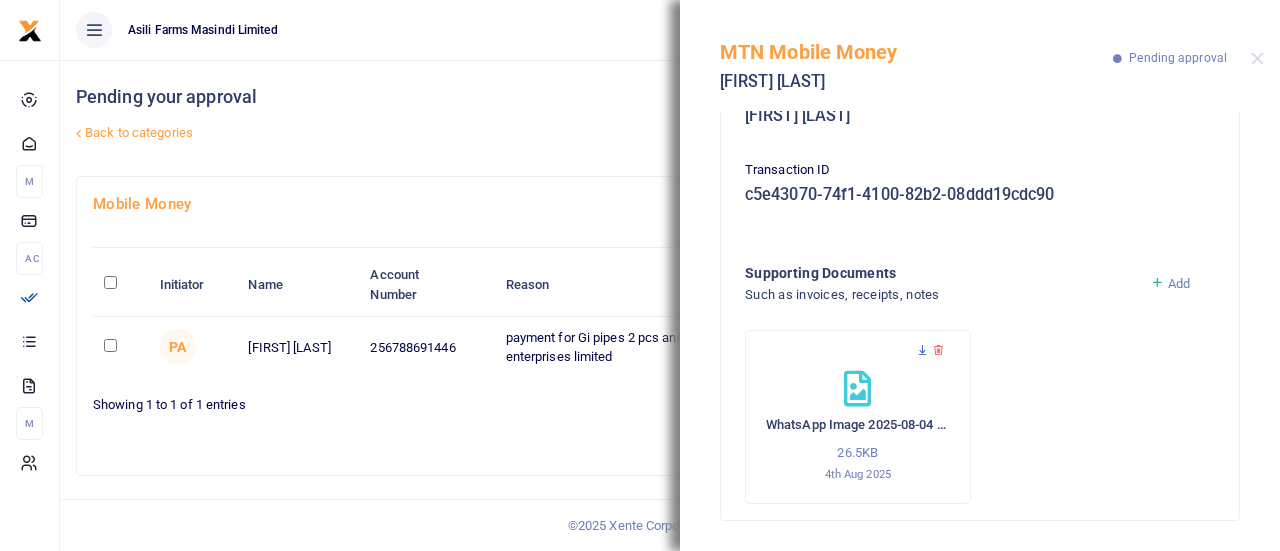 click at bounding box center [922, 350] 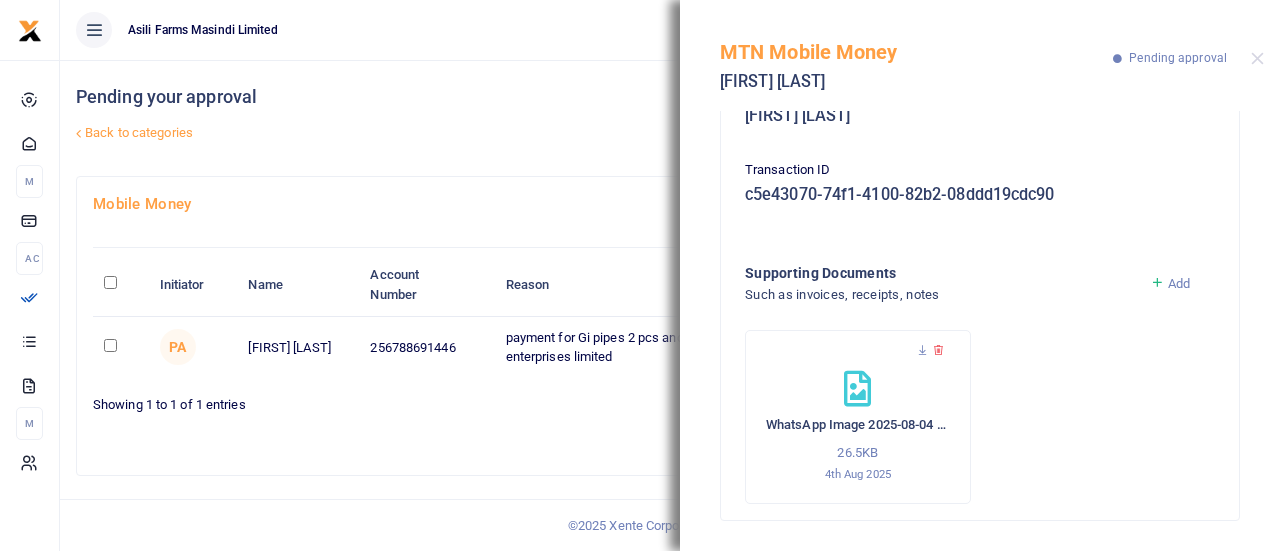 click on "Mobile Money
Initiator Name Account Number Reason Amount Date Initiated Action
PA
Marion Tumusiime 256788691446 payment for Gi pipes 2 pcs and ang pcs part of bweyale project to bakerm enterprises limited 732,000  UGX  04 Aug 2025  12:13 PM
Approve
Decline" at bounding box center (670, 326) 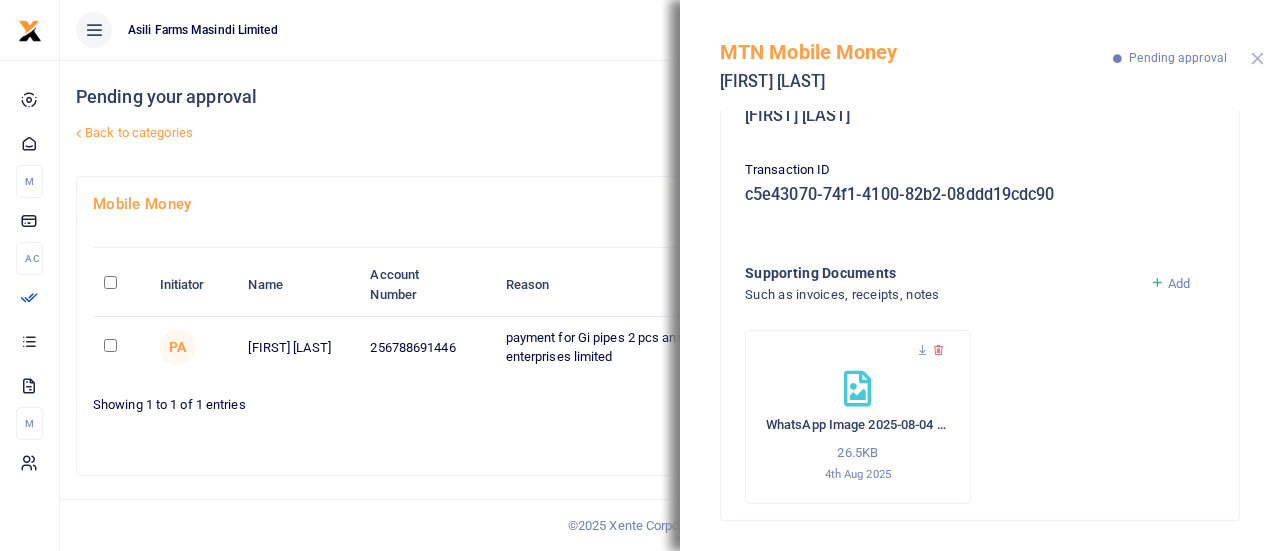 click on "MTN Mobile Money
Marion Tumusiime
Pending approval" at bounding box center (980, 55) 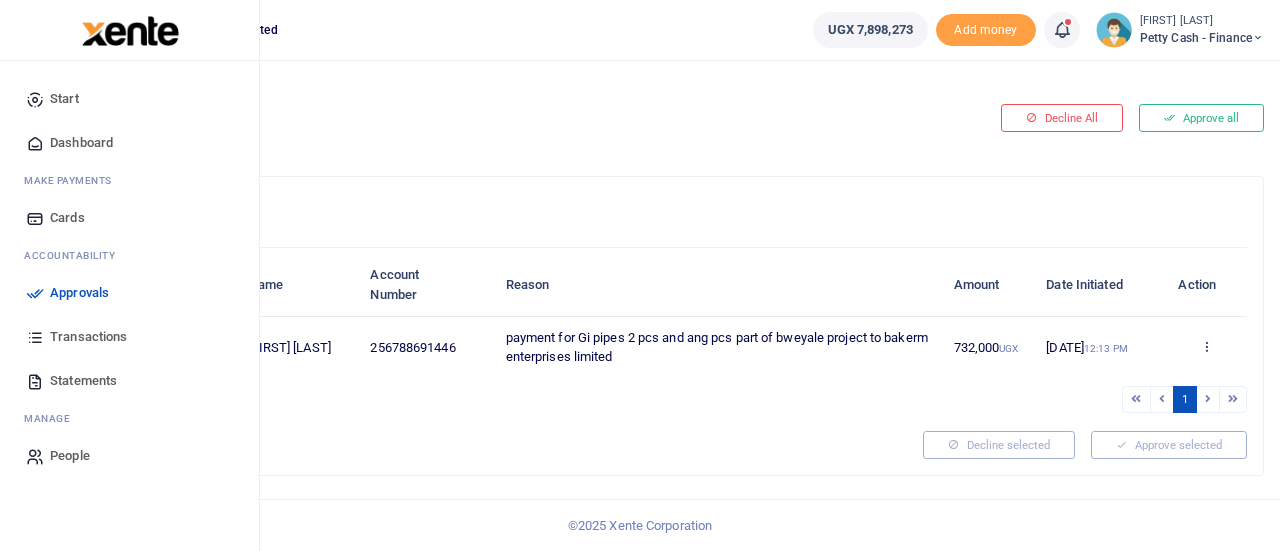 click on "Approvals" at bounding box center (79, 293) 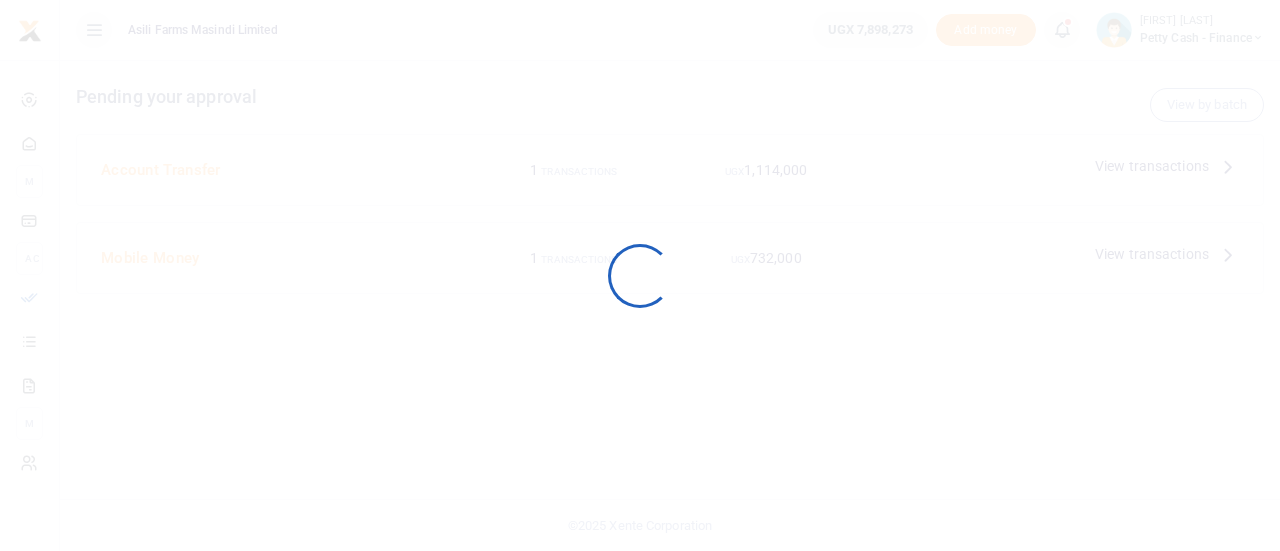 scroll, scrollTop: 0, scrollLeft: 0, axis: both 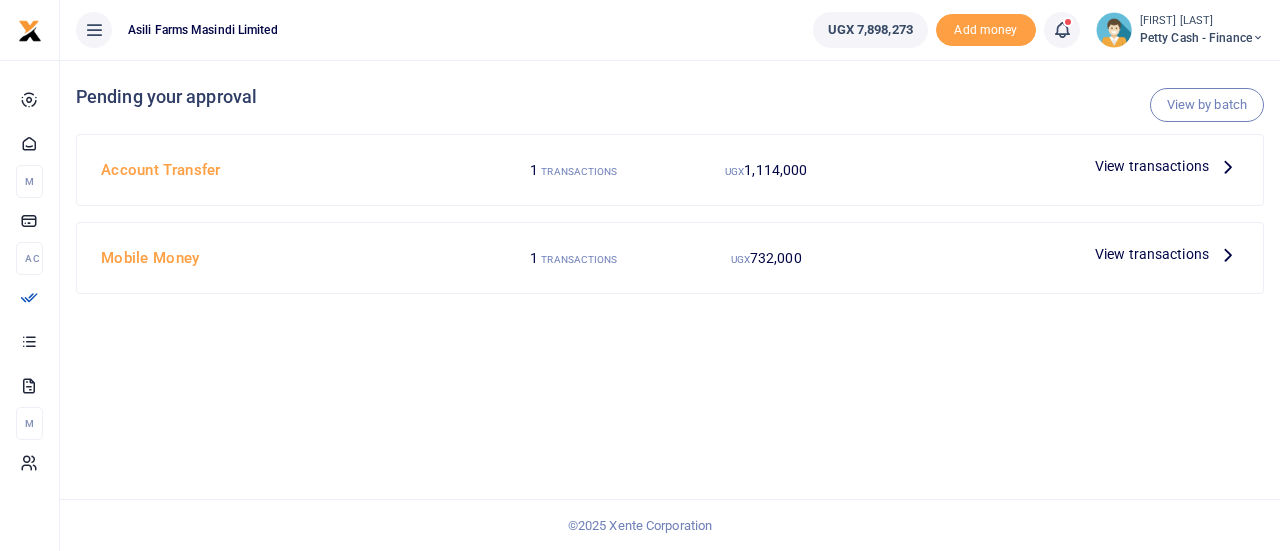 click on "View transactions" at bounding box center (1152, 166) 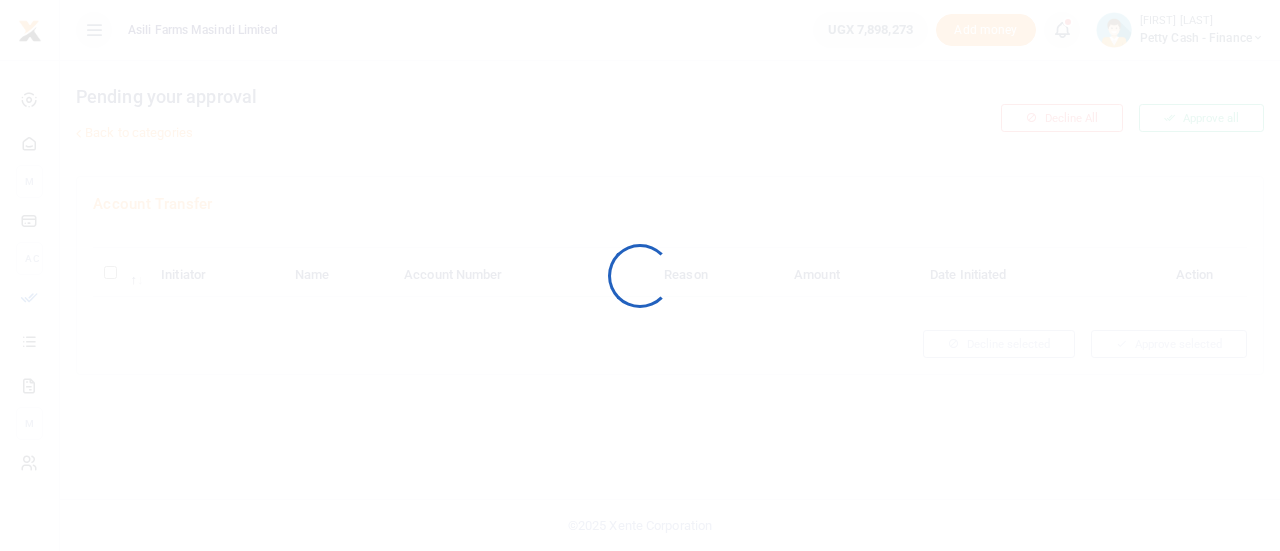scroll, scrollTop: 0, scrollLeft: 0, axis: both 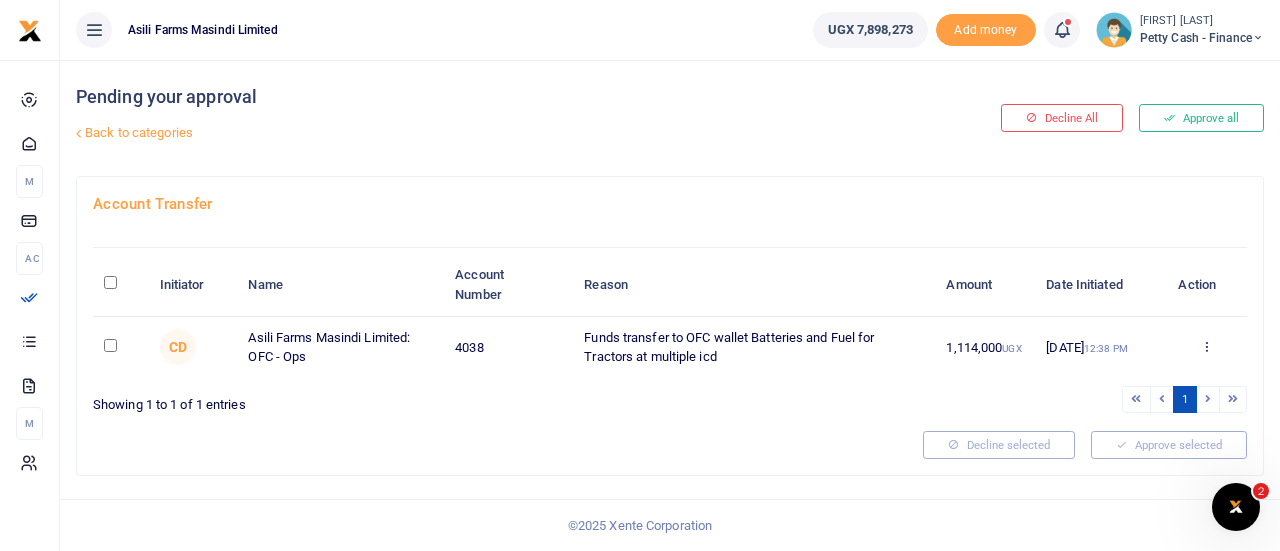 click on "Approve
Decline
Details" at bounding box center (1206, 348) 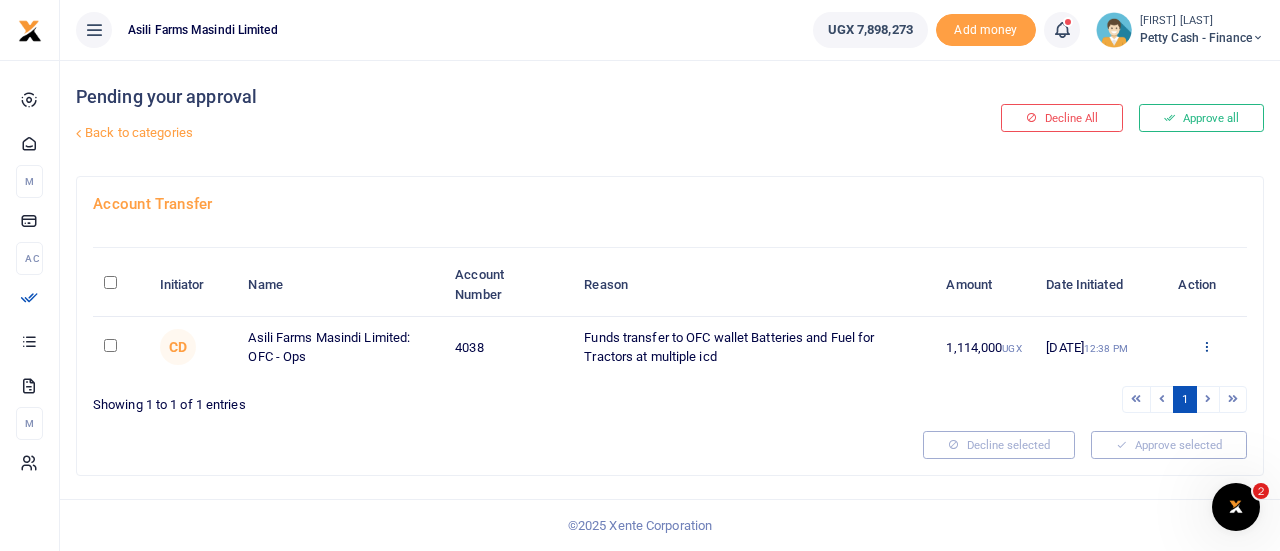 click at bounding box center (1206, 346) 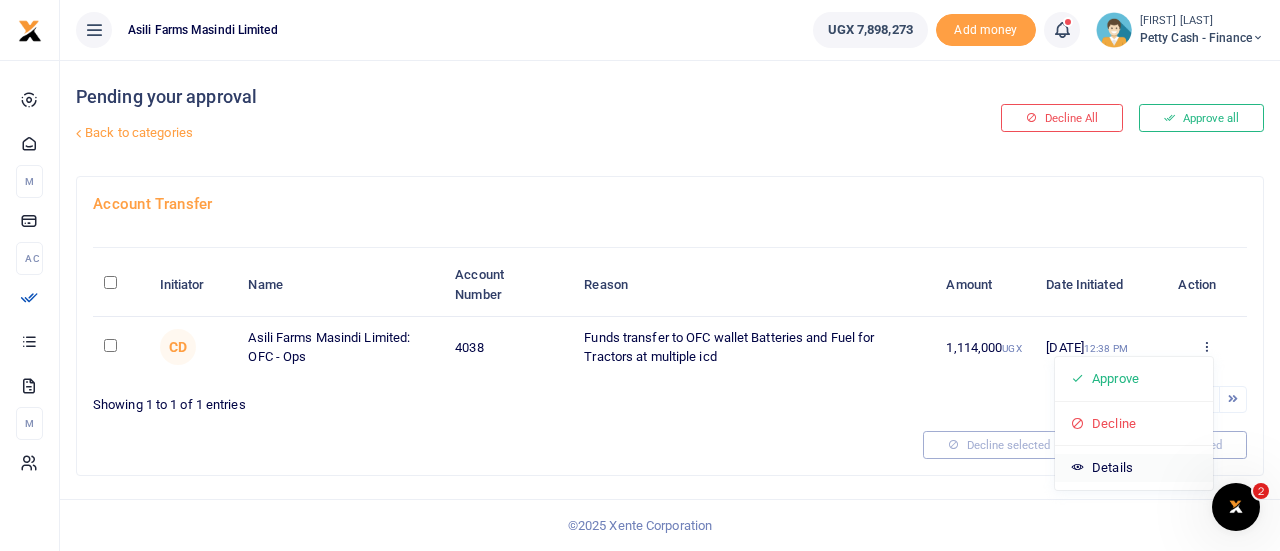 click on "Details" at bounding box center [1134, 468] 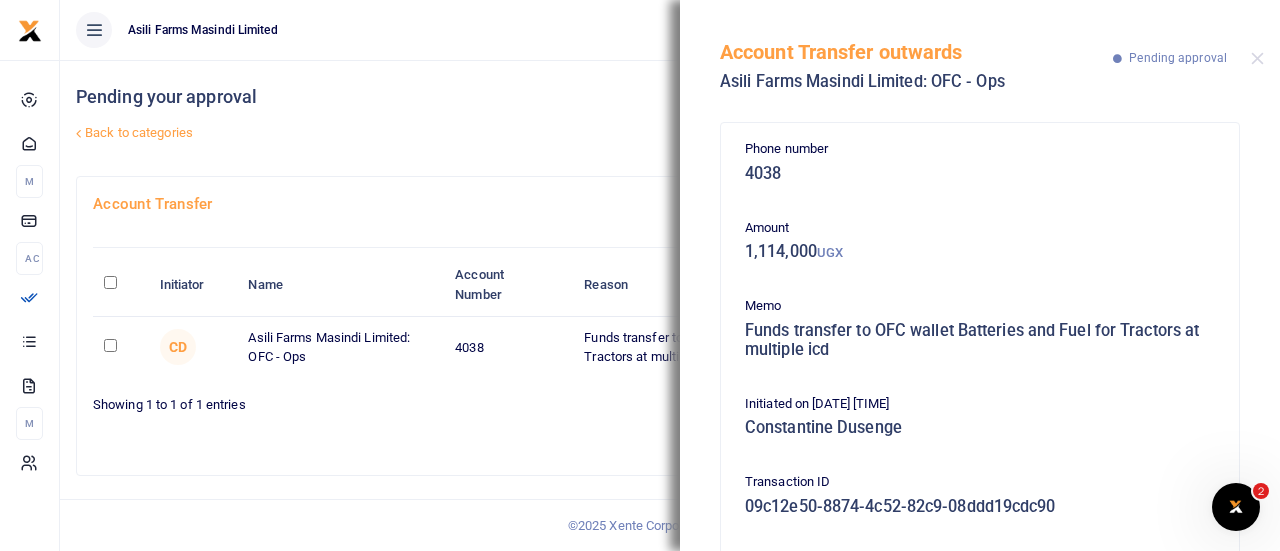 scroll, scrollTop: 312, scrollLeft: 0, axis: vertical 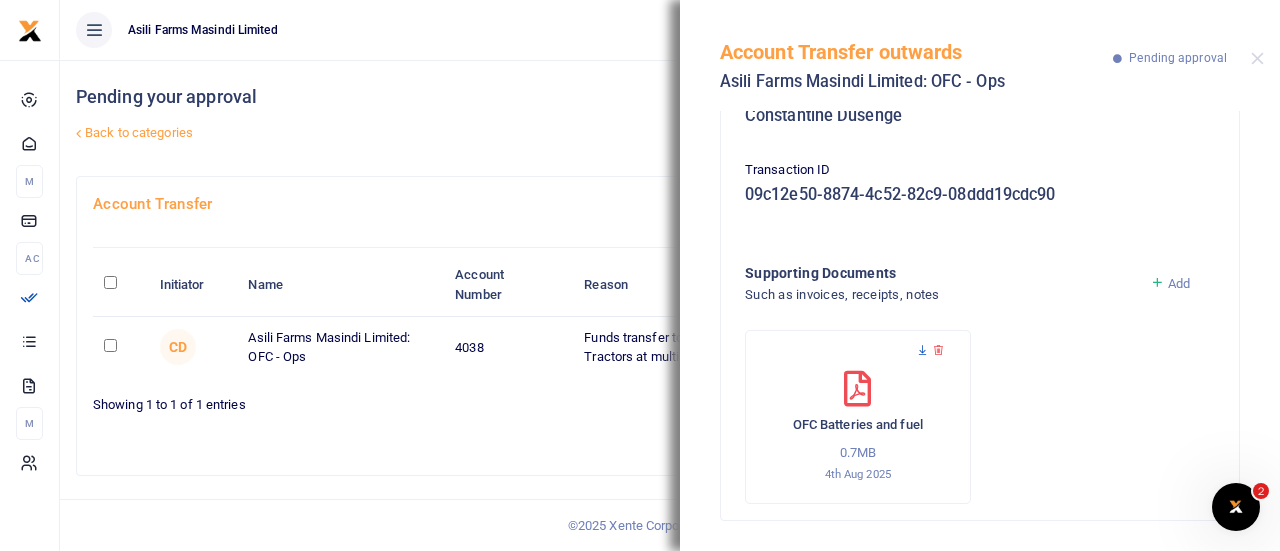 click at bounding box center (922, 350) 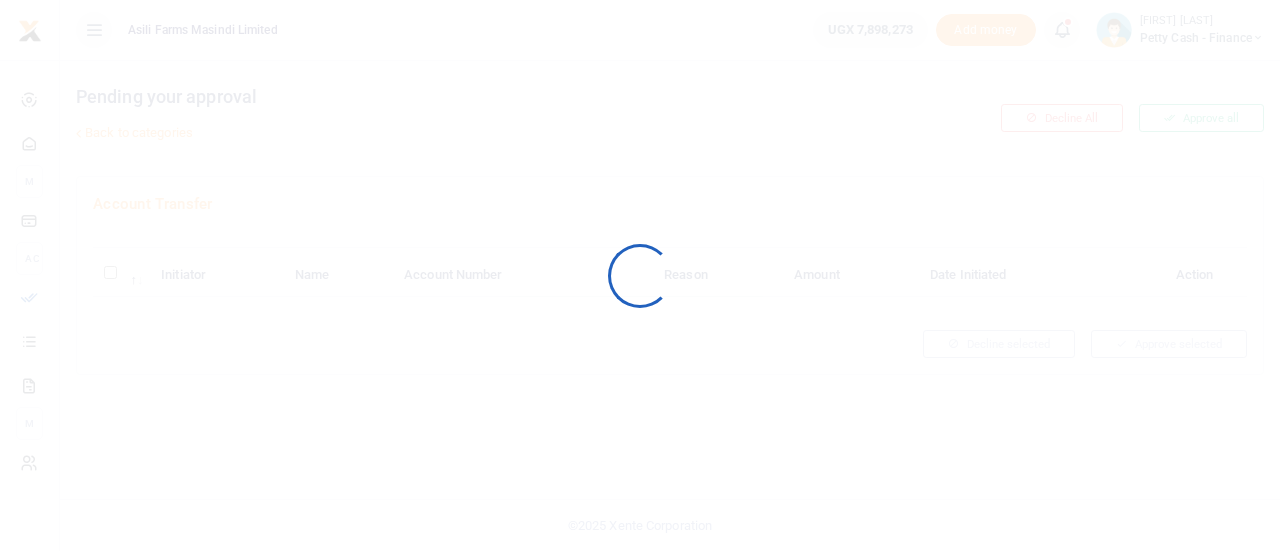scroll, scrollTop: 0, scrollLeft: 0, axis: both 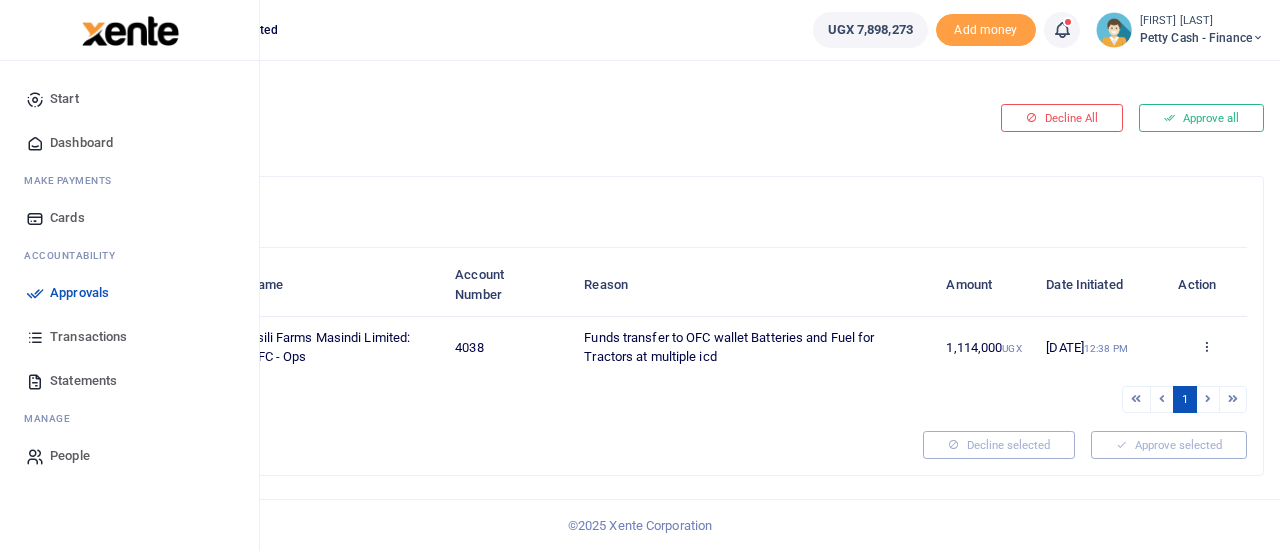 click on "Approvals" at bounding box center (79, 293) 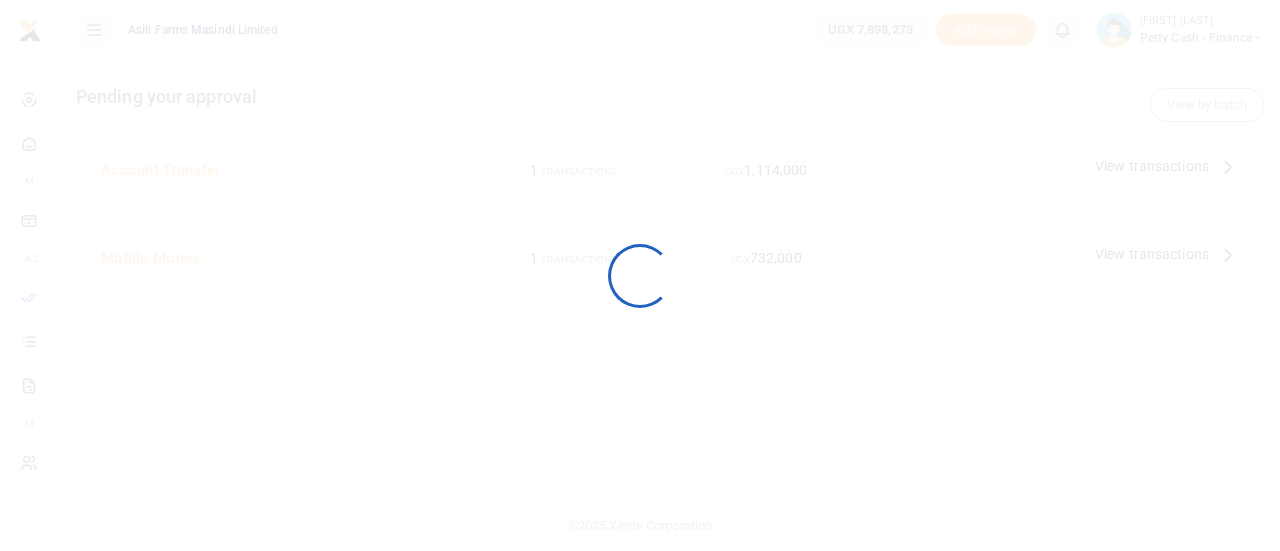 scroll, scrollTop: 0, scrollLeft: 0, axis: both 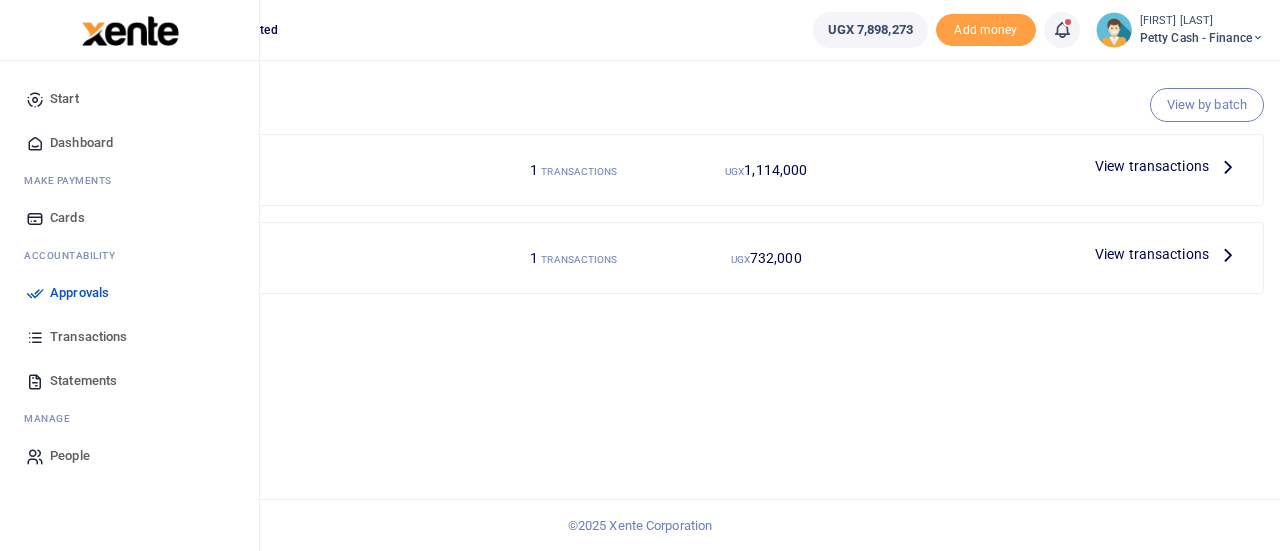 click on "Approvals" at bounding box center (79, 293) 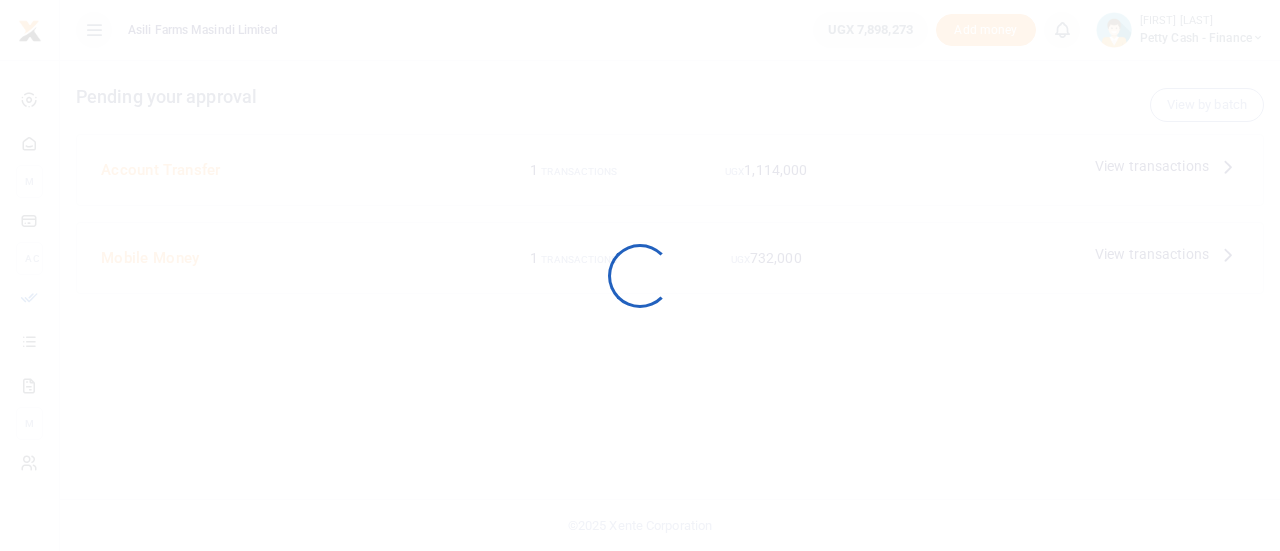 scroll, scrollTop: 0, scrollLeft: 0, axis: both 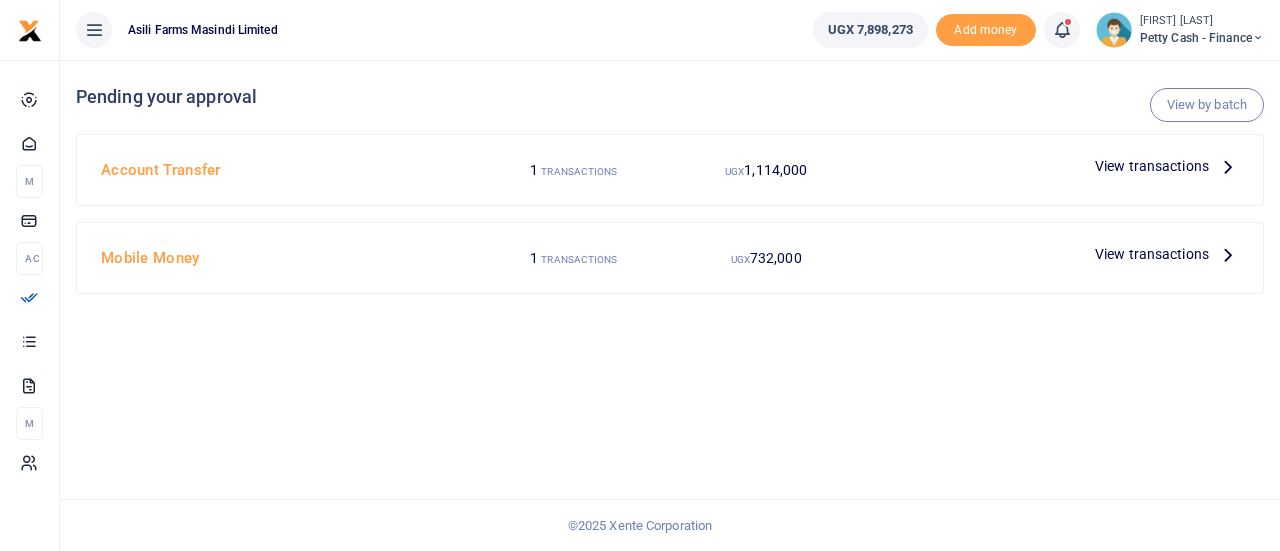click on "View transactions" at bounding box center [1152, 166] 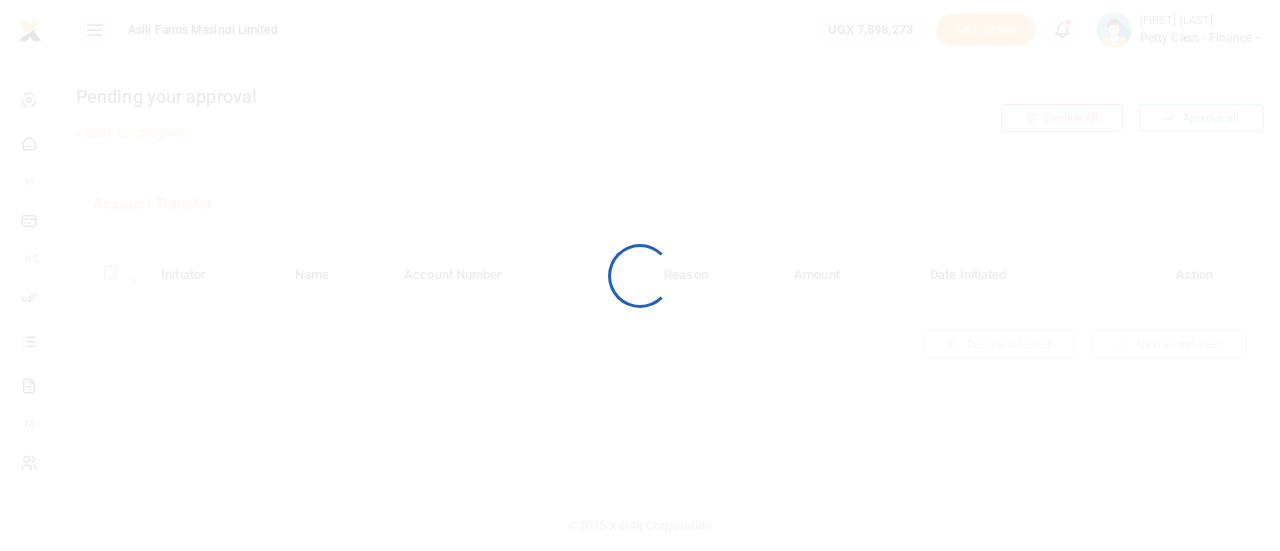 scroll, scrollTop: 0, scrollLeft: 0, axis: both 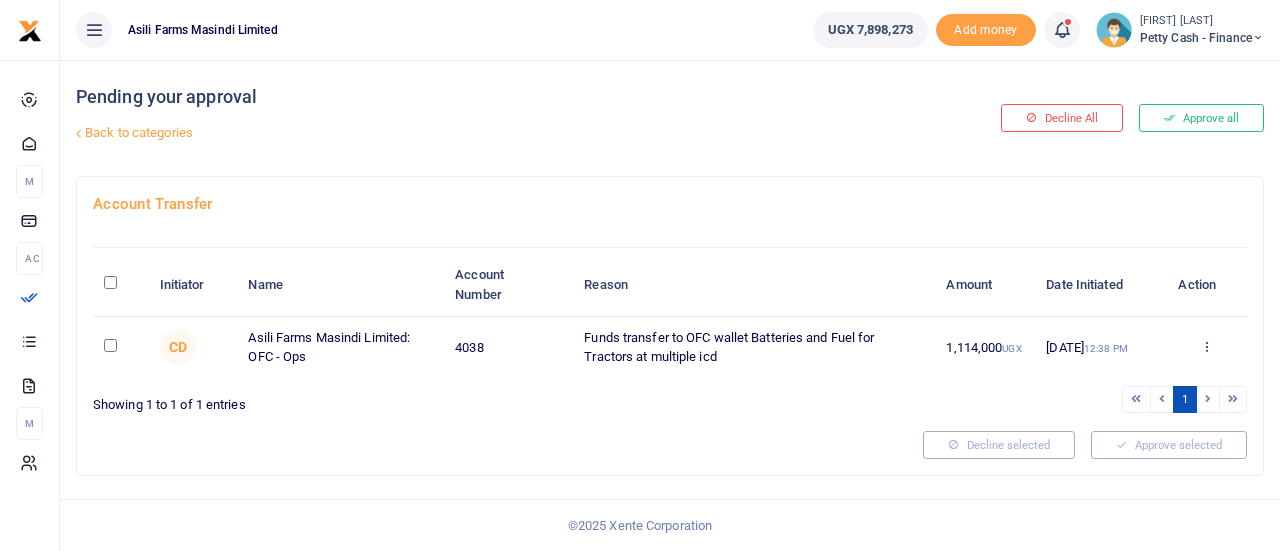 click at bounding box center (110, 282) 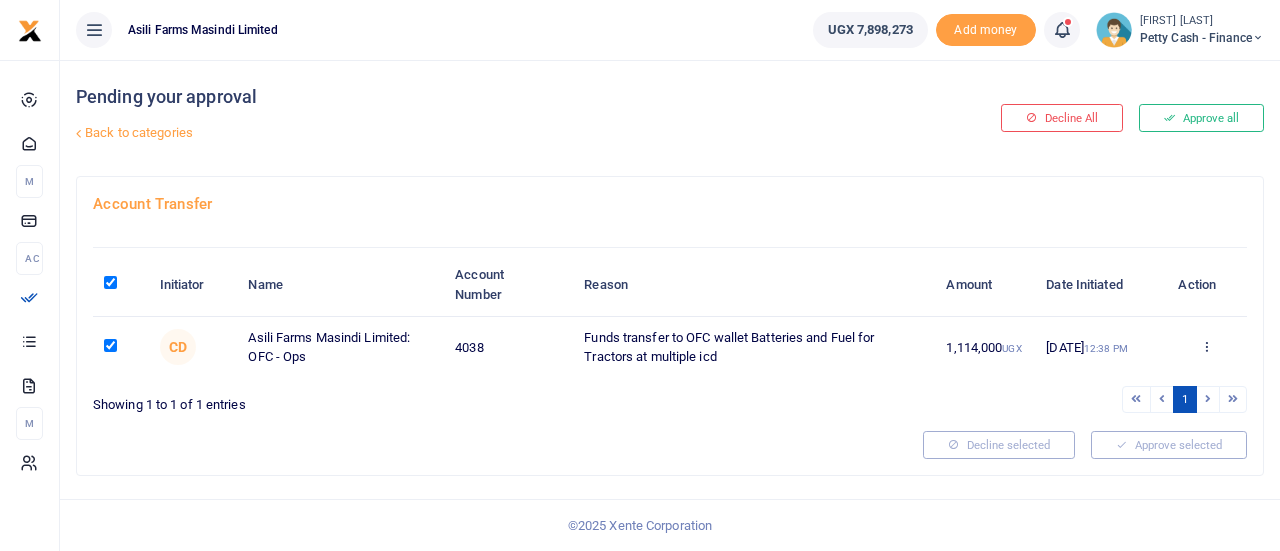 checkbox on "true" 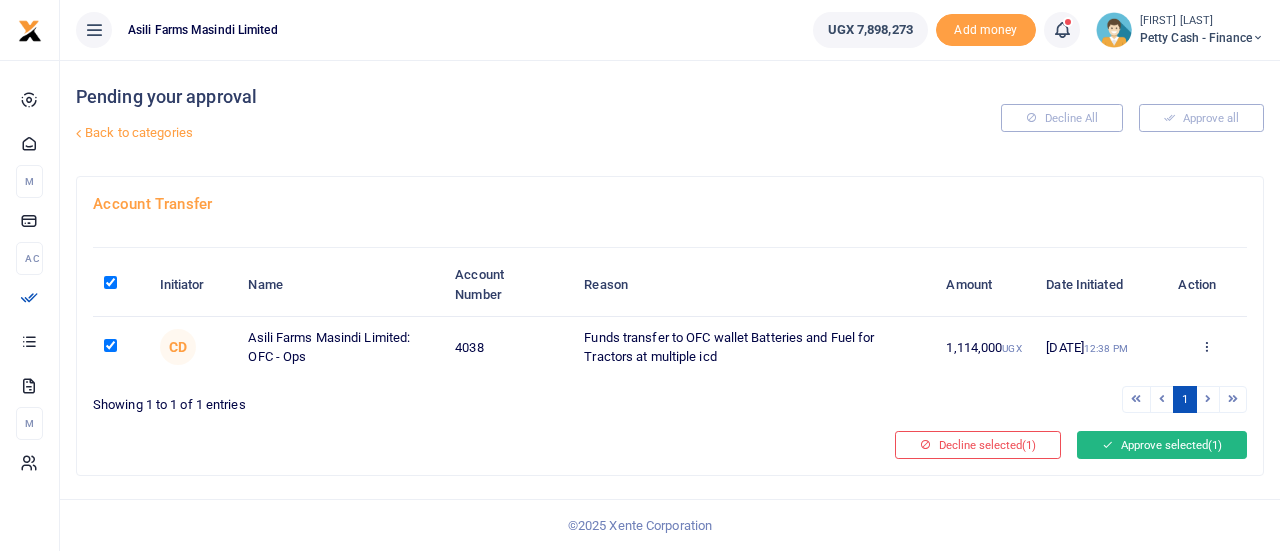click on "Approve selected  (1)" at bounding box center (1162, 445) 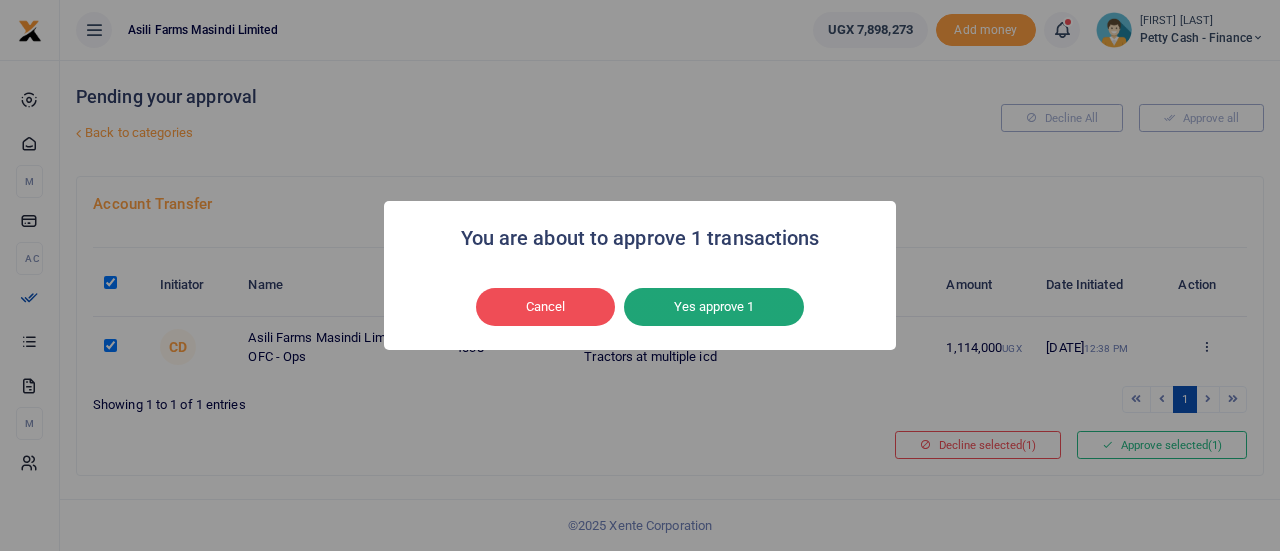 click on "Yes approve 1" at bounding box center (714, 307) 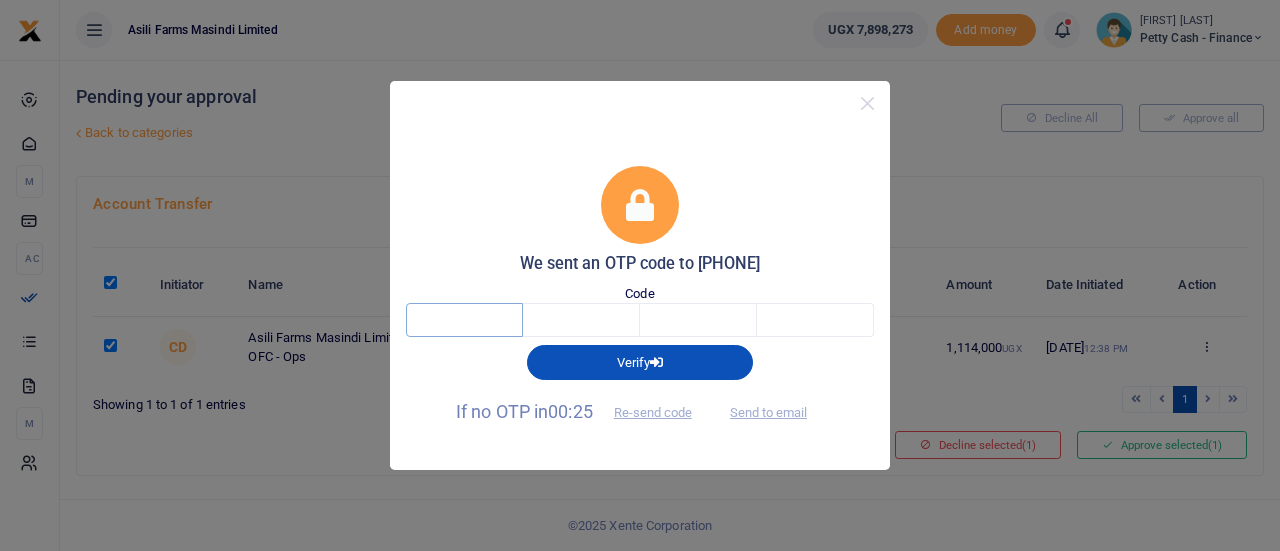click at bounding box center (464, 320) 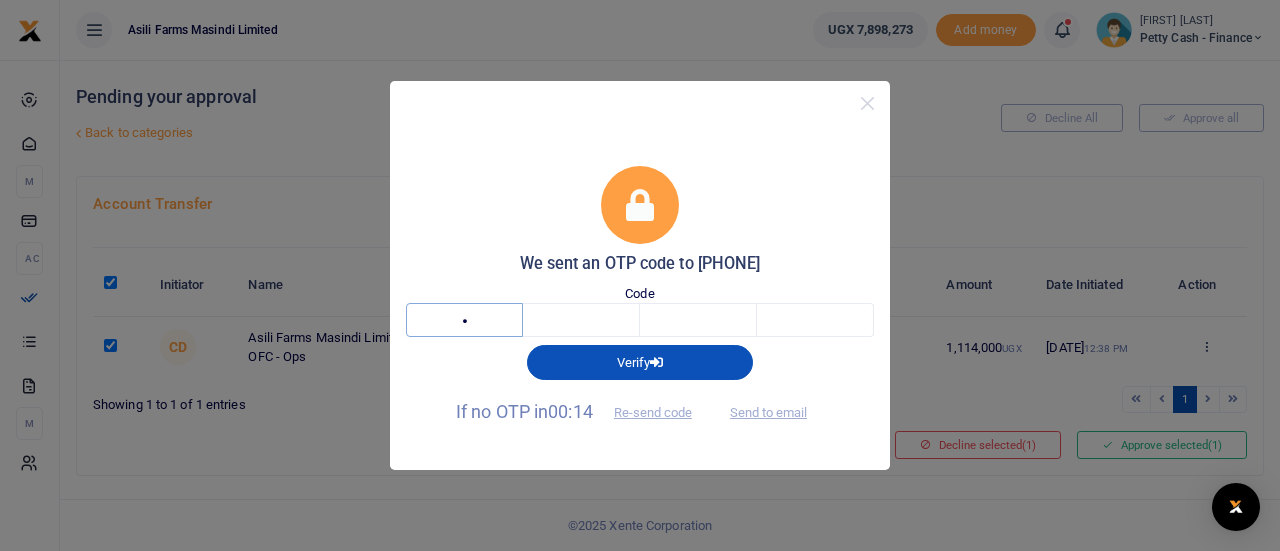 type on "2" 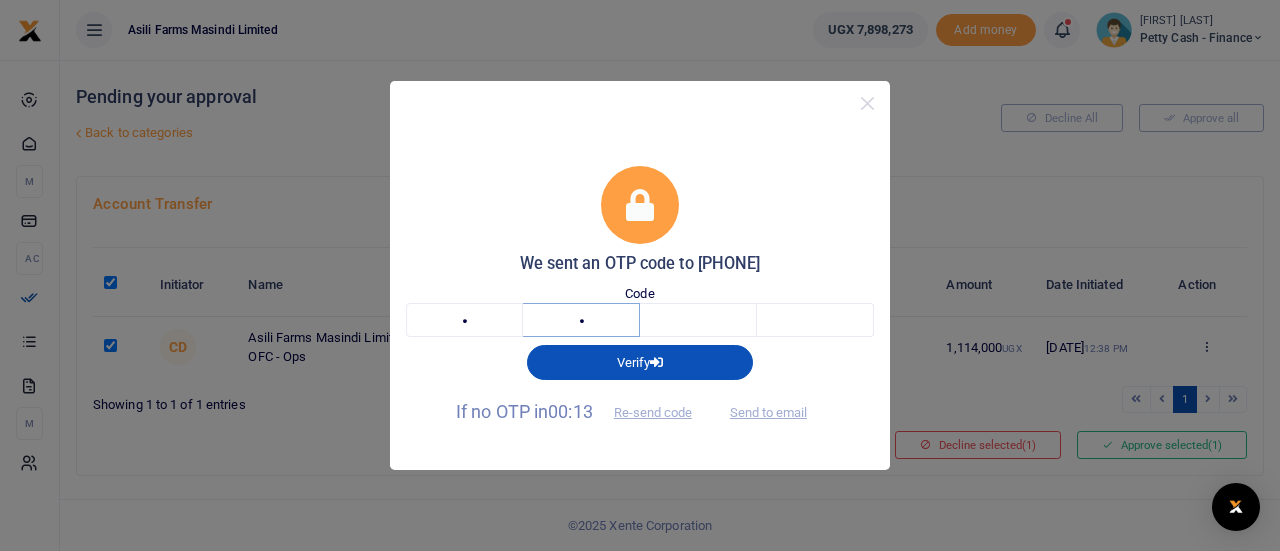 type on "2" 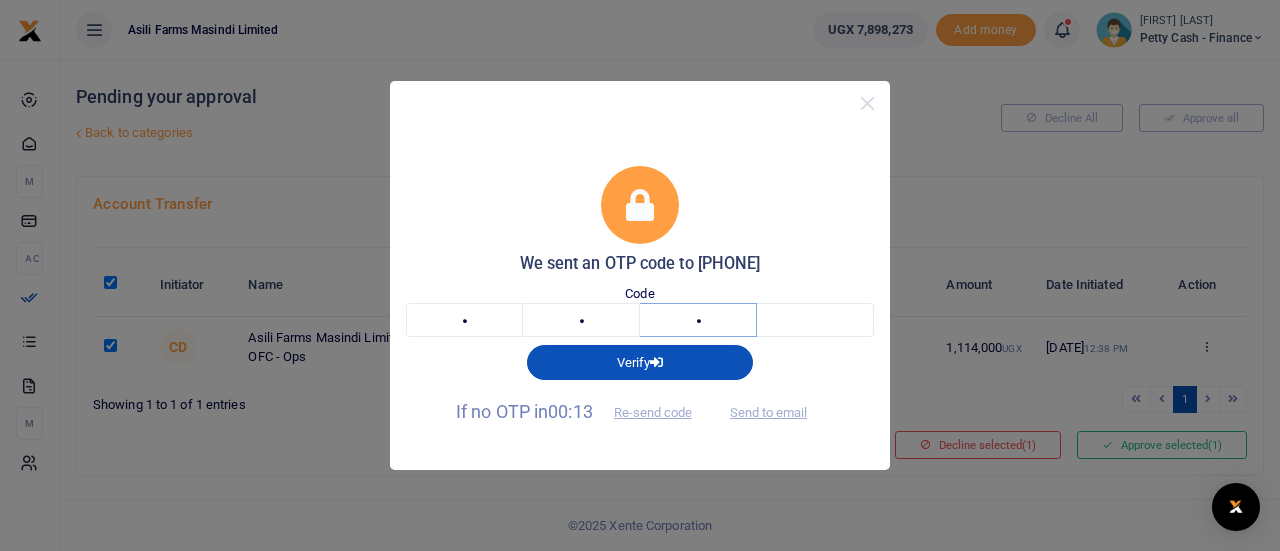 type on "2" 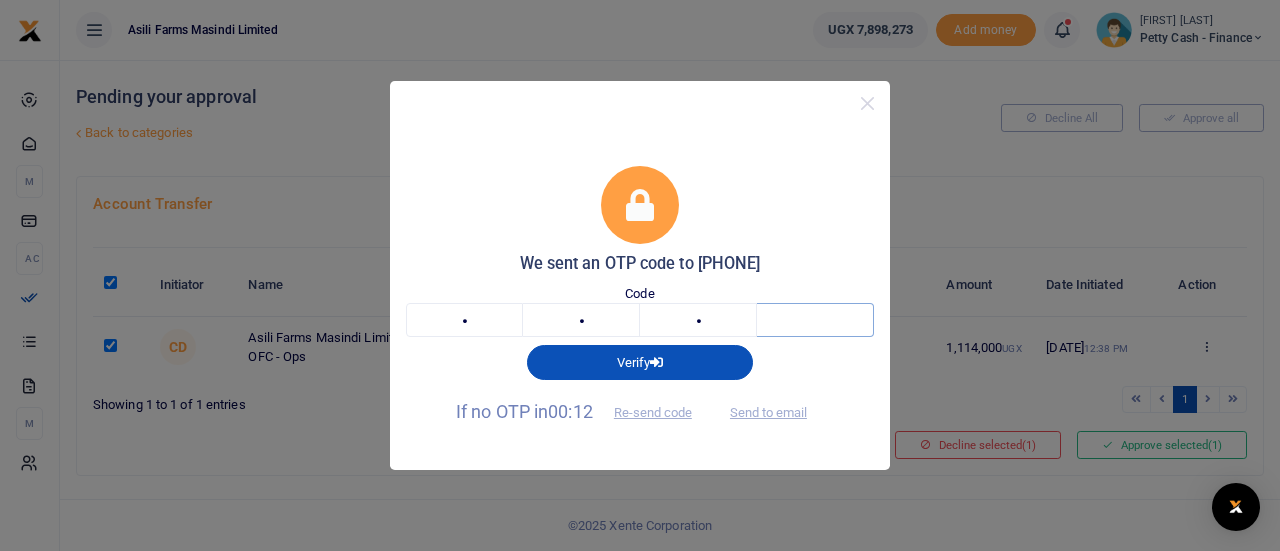 type on "2" 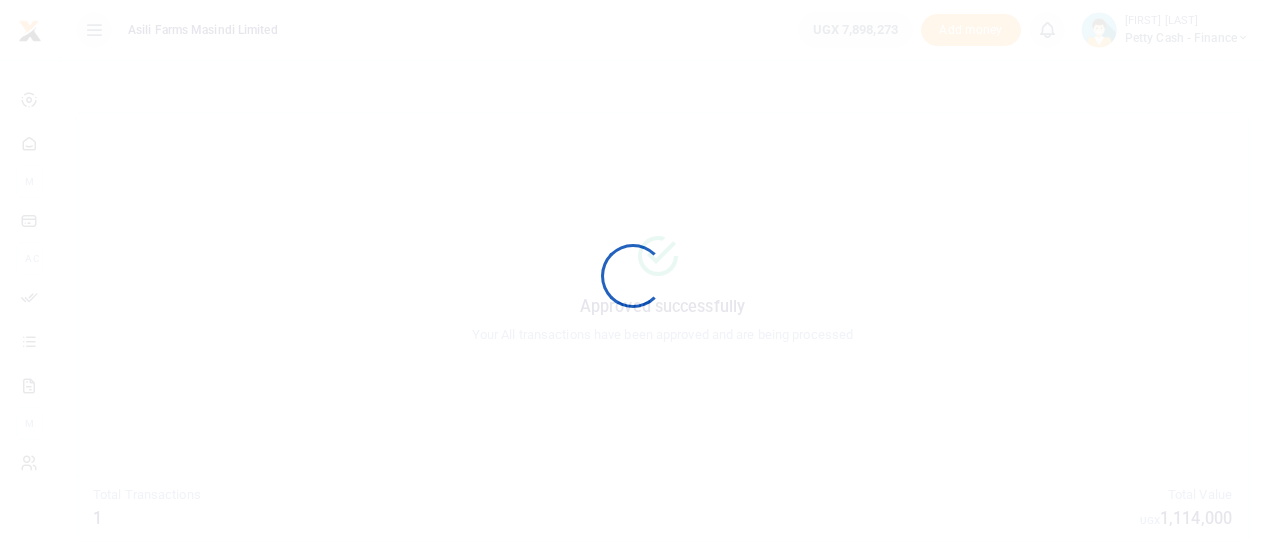 scroll, scrollTop: 0, scrollLeft: 0, axis: both 